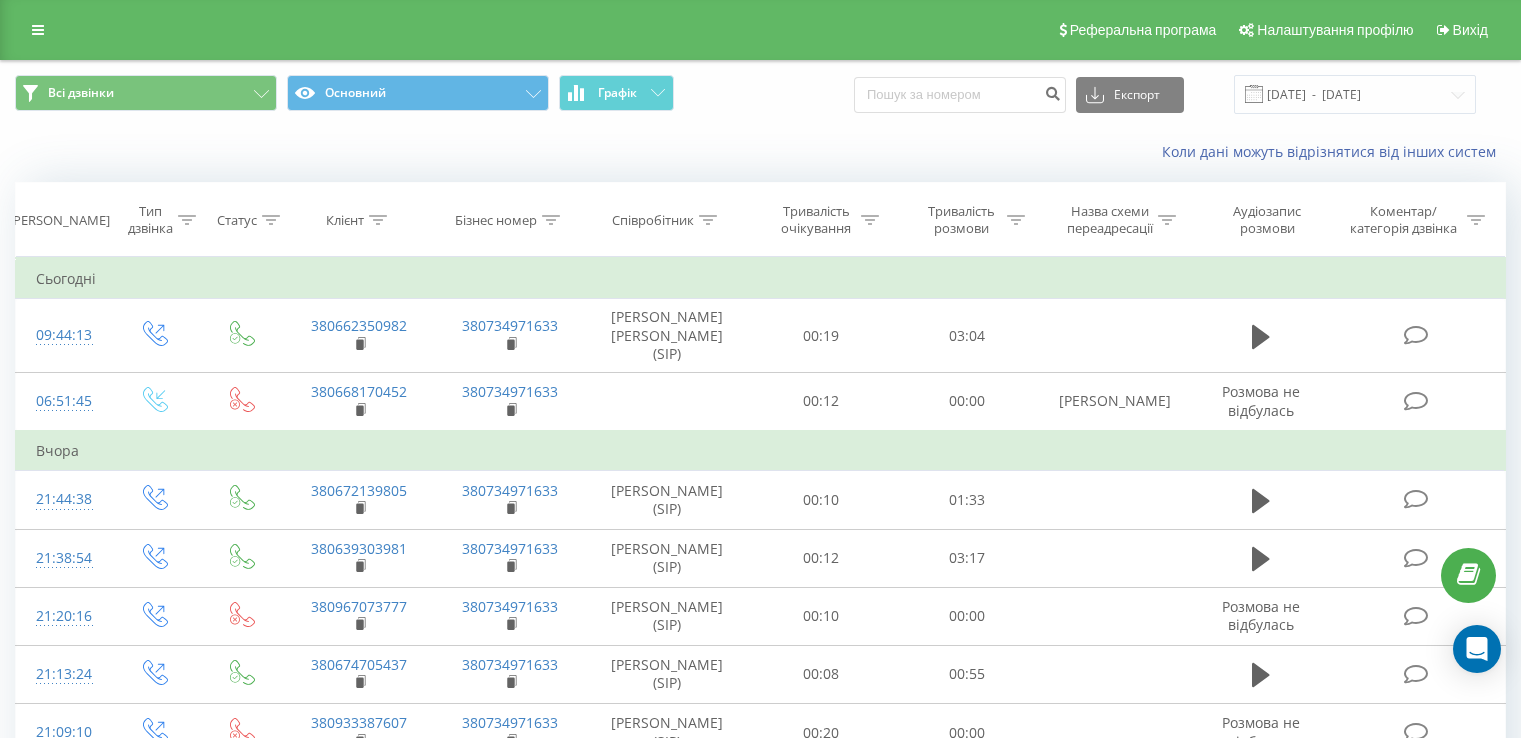 scroll, scrollTop: 340, scrollLeft: 0, axis: vertical 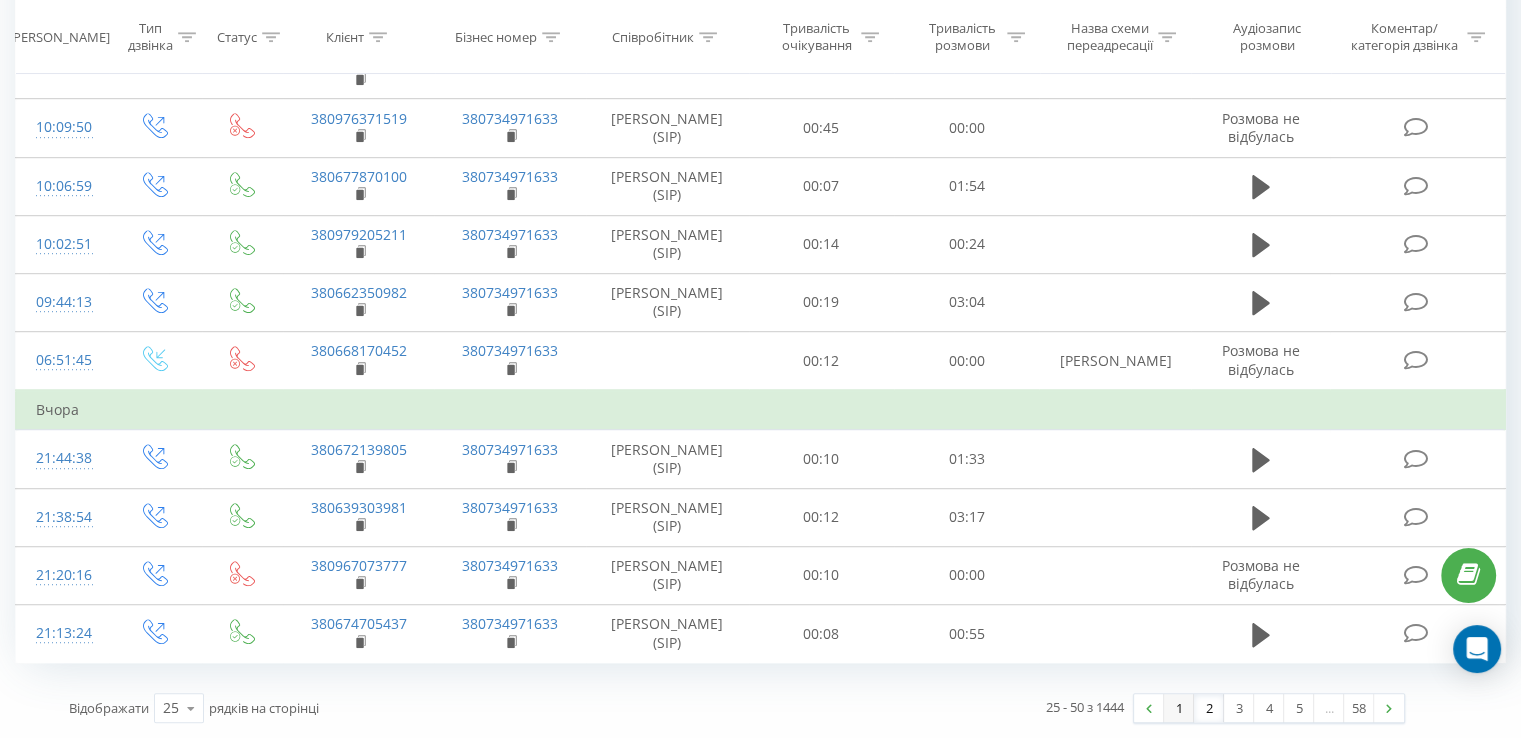 click on "1" at bounding box center (1179, 708) 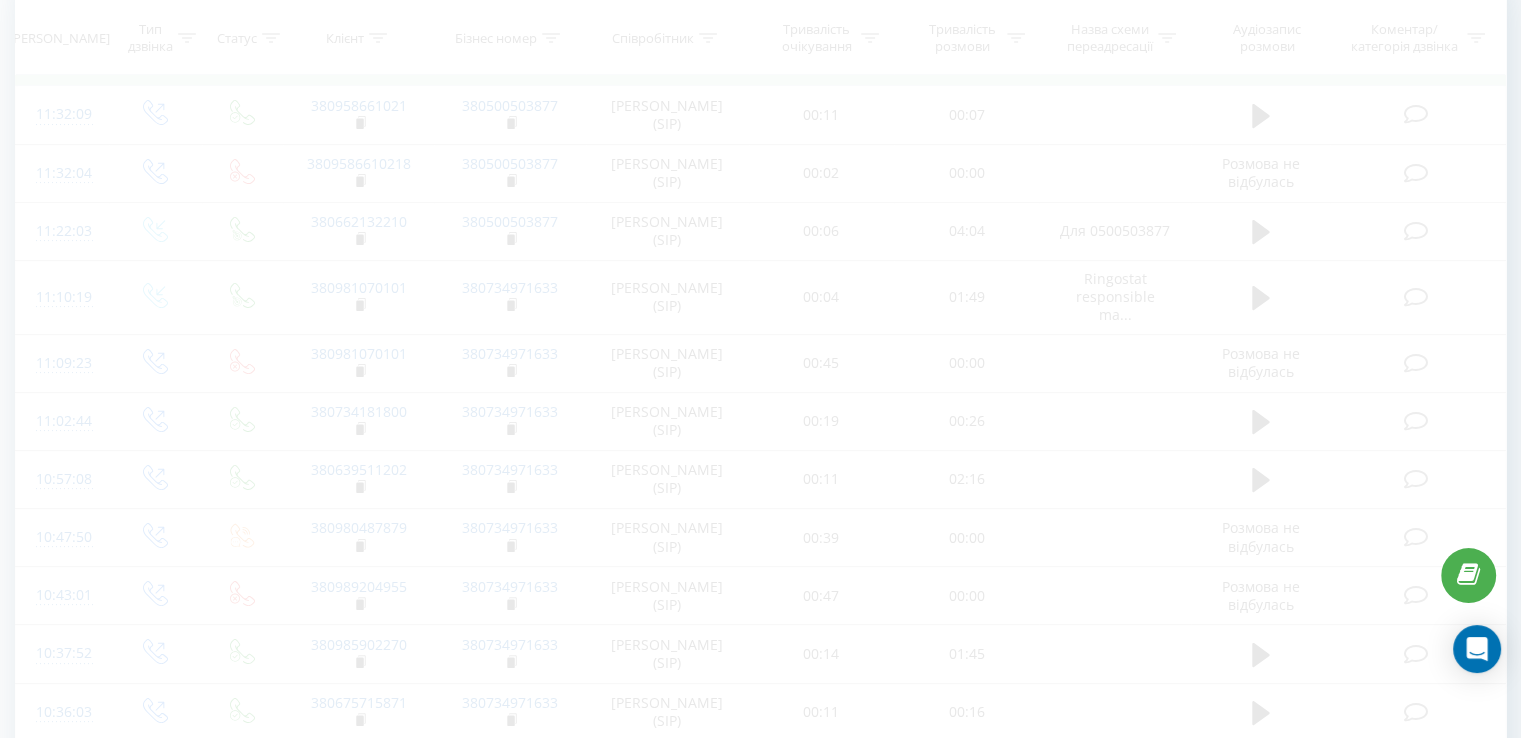 scroll, scrollTop: 132, scrollLeft: 0, axis: vertical 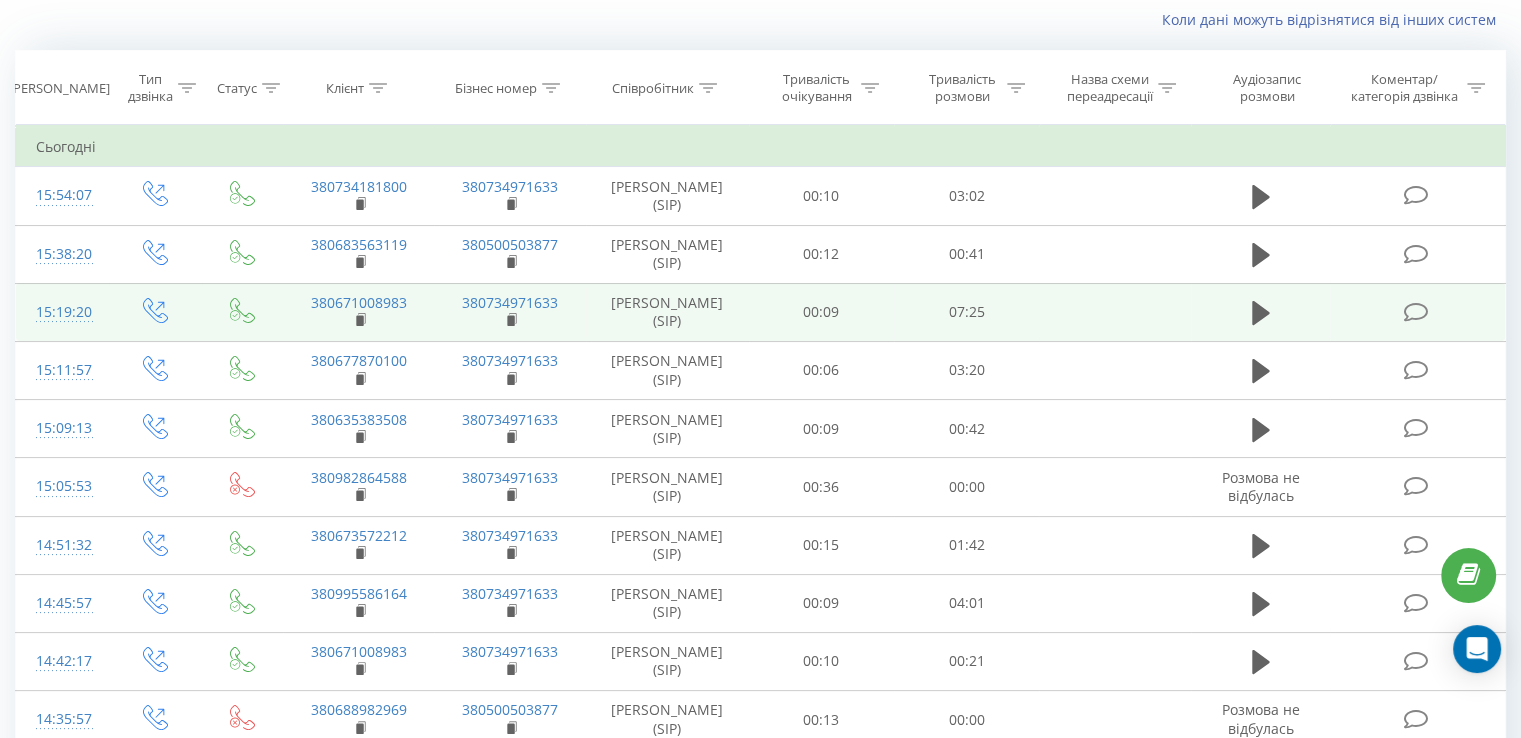 click on "15:19:20" at bounding box center (62, 312) 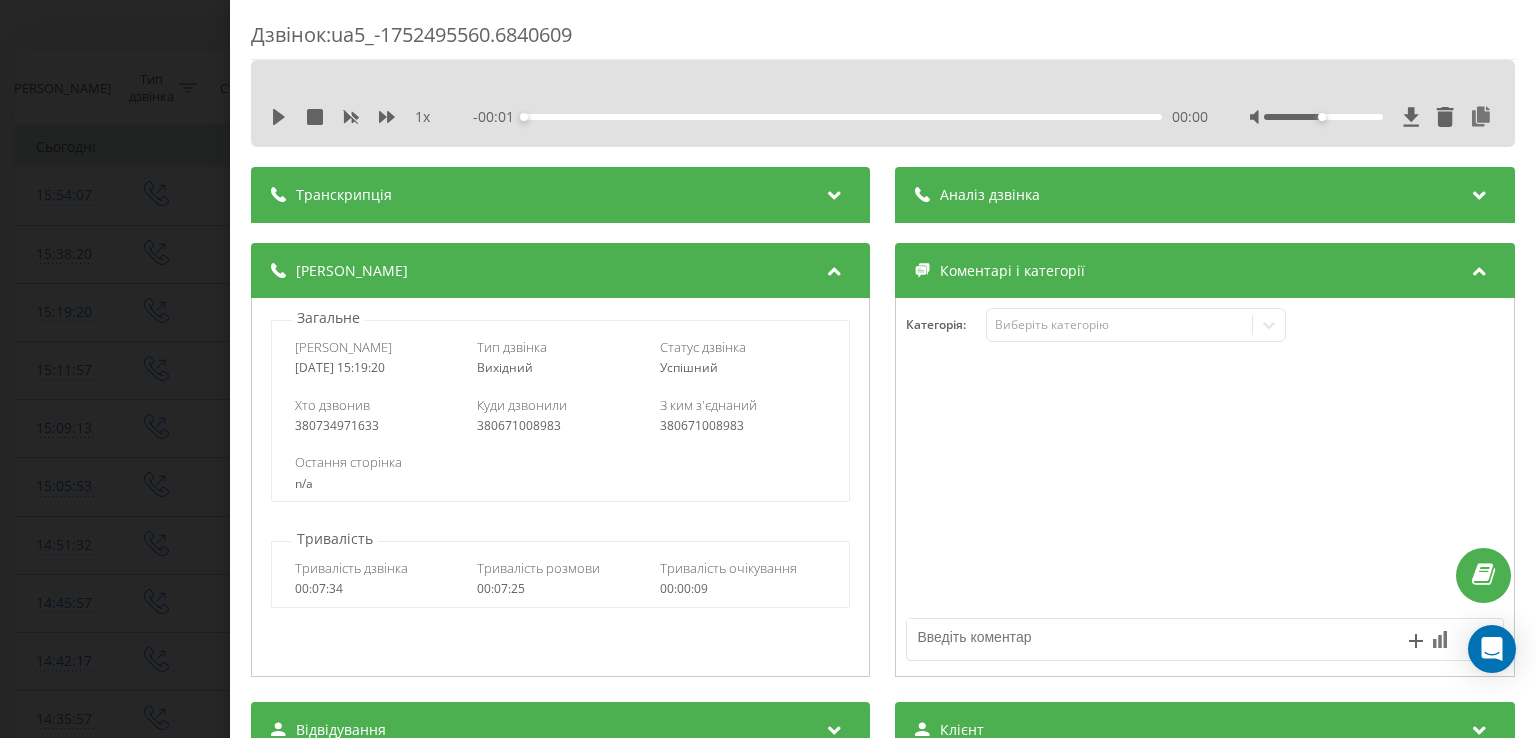 click on "Аналіз дзвінка" at bounding box center (1205, 195) 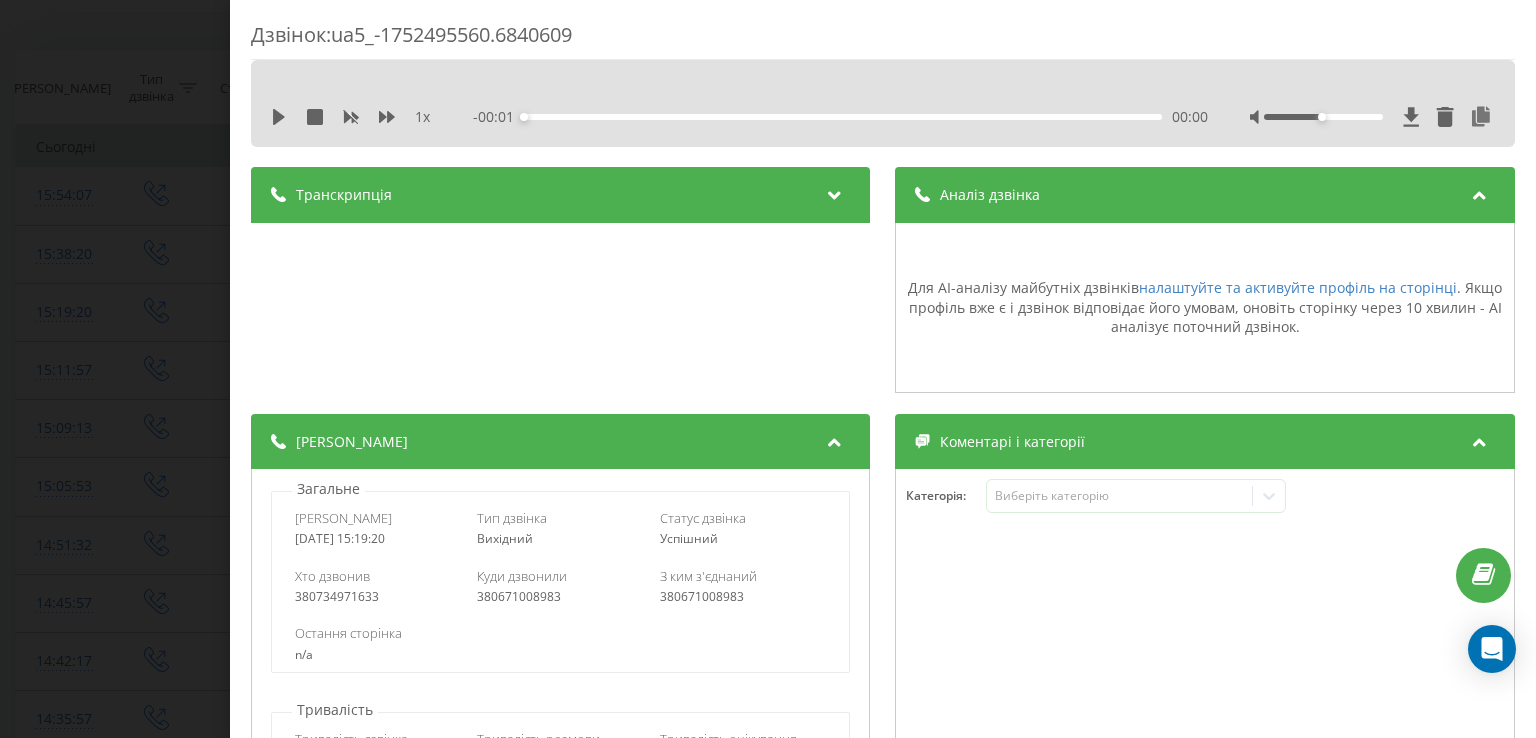 click on "Дзвінок :  ua5_-1752495560.6840609   1 x  - 00:01 00:00   00:00   Транскрипція Для AI-аналізу майбутніх дзвінків  налаштуйте та активуйте профіль на сторінці . Якщо профіль вже є і дзвінок відповідає його умовам, оновіть сторінку через 10 хвилин - AI аналізує поточний дзвінок. Аналіз дзвінка Для AI-аналізу майбутніх дзвінків  налаштуйте та активуйте профіль на сторінці . Якщо профіль вже є і дзвінок відповідає його умовам, оновіть сторінку через 10 хвилин - AI аналізує поточний дзвінок. Деталі дзвінка Загальне Дата дзвінка [DATE] 15:19:20 Тип дзвінка Вихідний Статус дзвінка Успішний 380734971633" at bounding box center [768, 369] 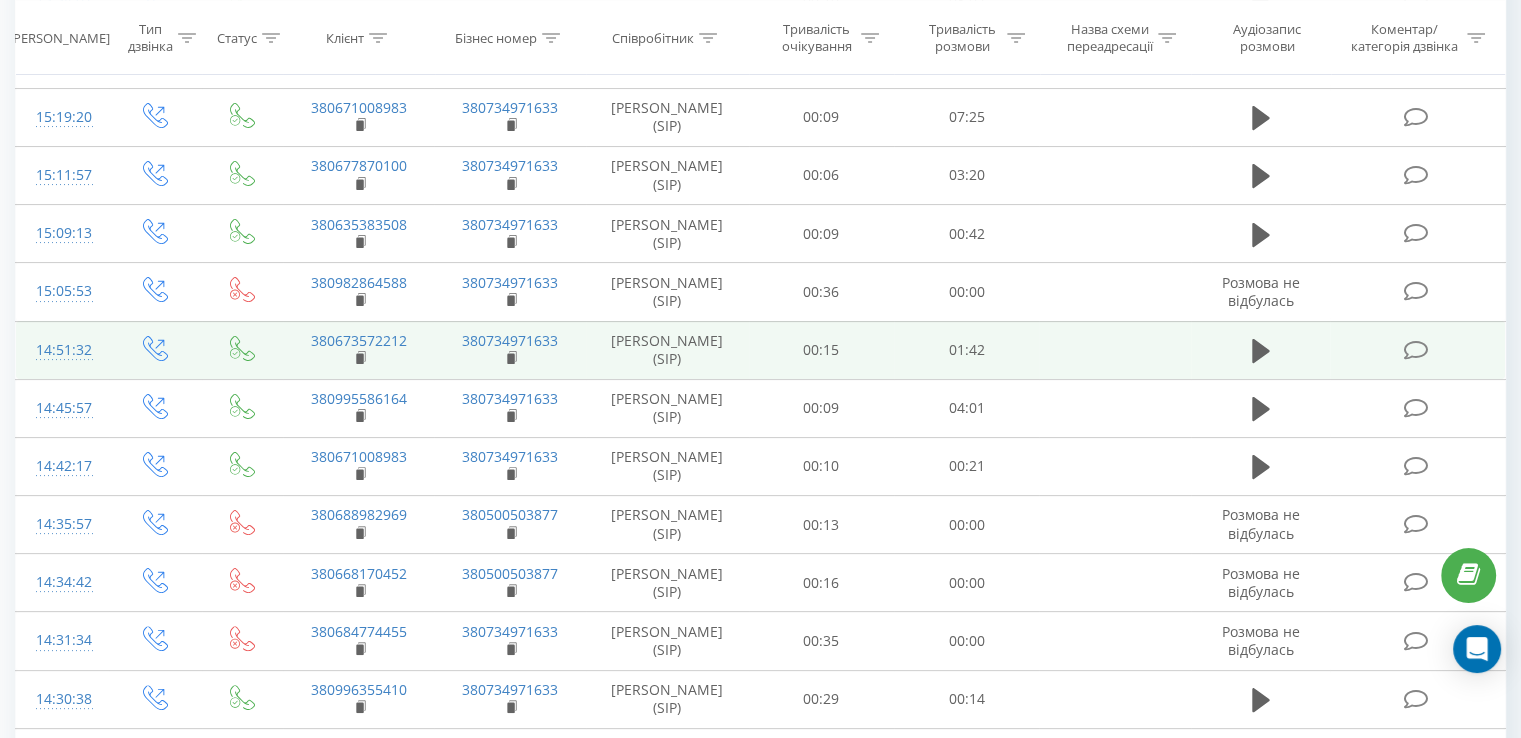 scroll, scrollTop: 332, scrollLeft: 0, axis: vertical 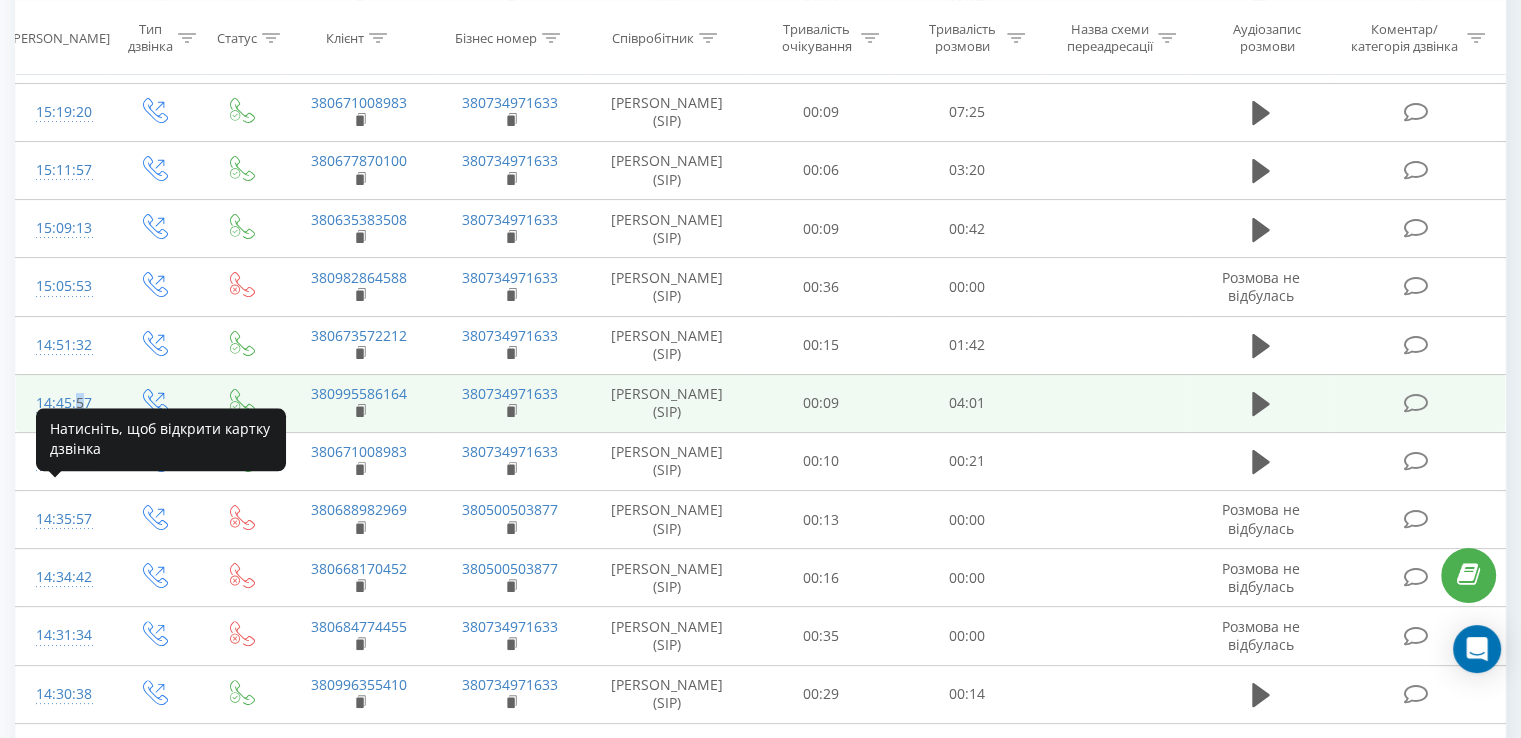 click on "14:45:57" at bounding box center [62, 403] 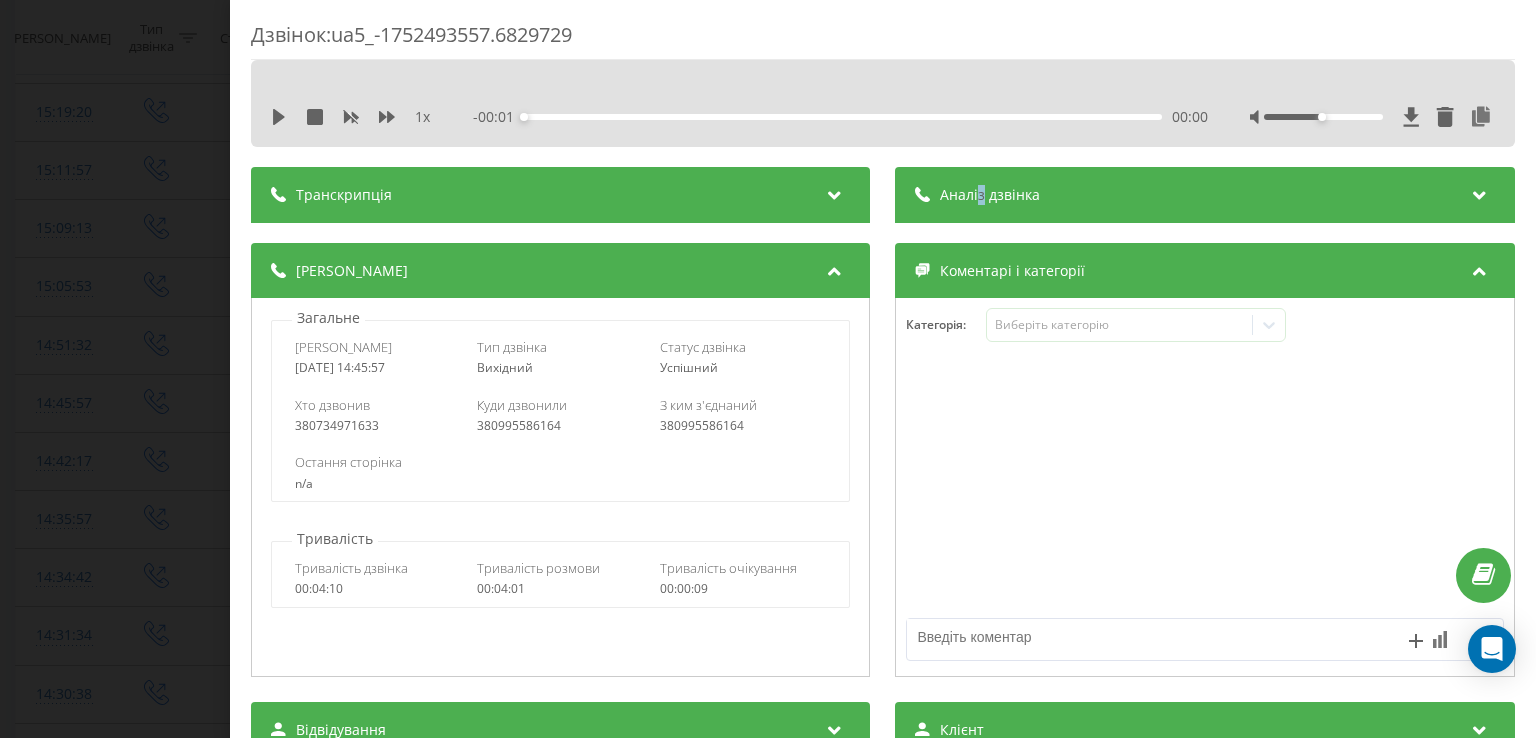 click on "Аналіз дзвінка" at bounding box center (991, 195) 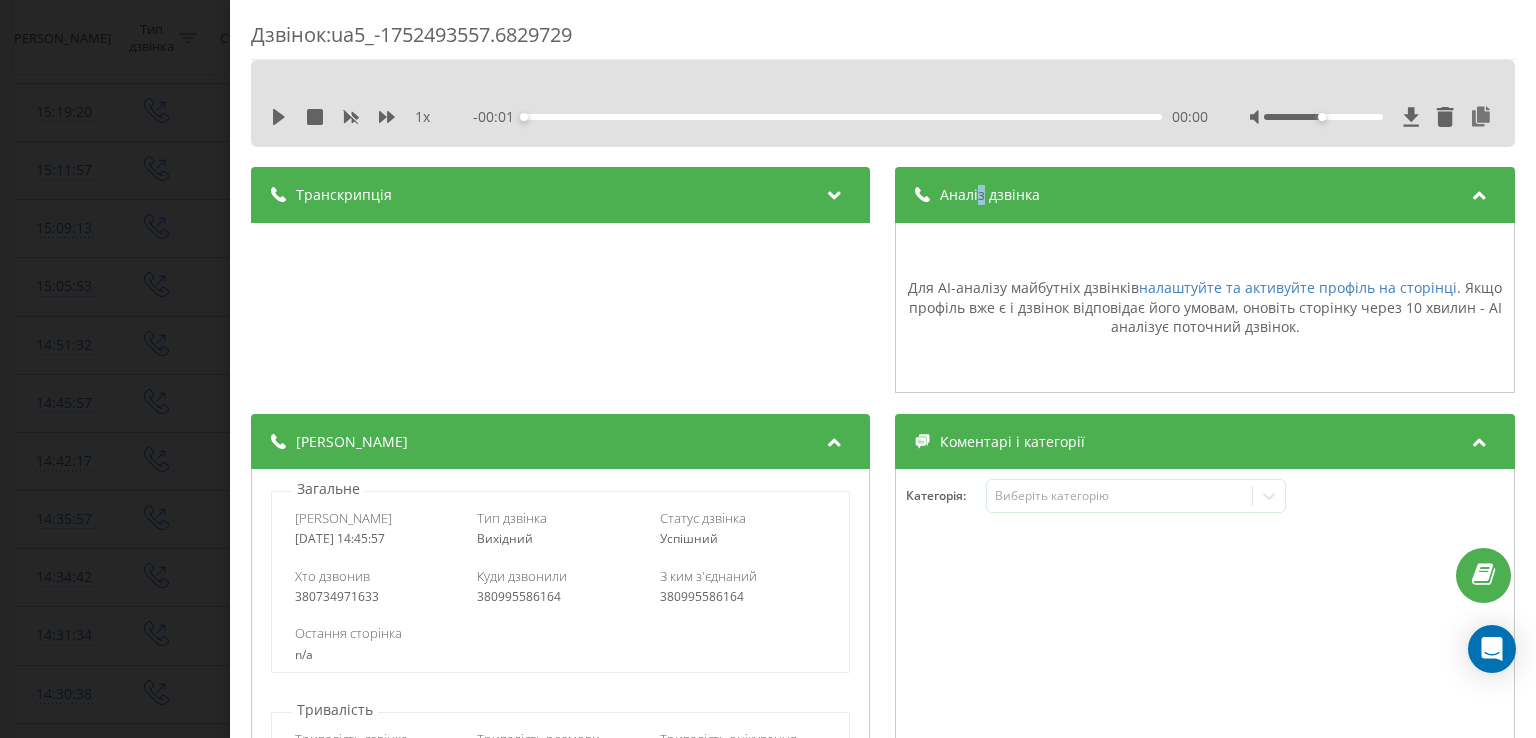 click on "Дзвінок :  ua5_-1752493557.6829729   1 x  - 00:01 00:00   00:00   Транскрипція Для AI-аналізу майбутніх дзвінків  налаштуйте та активуйте профіль на сторінці . Якщо профіль вже є і дзвінок відповідає його умовам, оновіть сторінку через 10 хвилин - AI аналізує поточний дзвінок. Аналіз дзвінка Для AI-аналізу майбутніх дзвінків  налаштуйте та активуйте профіль на сторінці . Якщо профіль вже є і дзвінок відповідає його умовам, оновіть сторінку через 10 хвилин - AI аналізує поточний дзвінок. Деталі дзвінка Загальне Дата дзвінка [DATE] 14:45:57 Тип дзвінка Вихідний Статус дзвінка Успішний 380734971633" at bounding box center [768, 369] 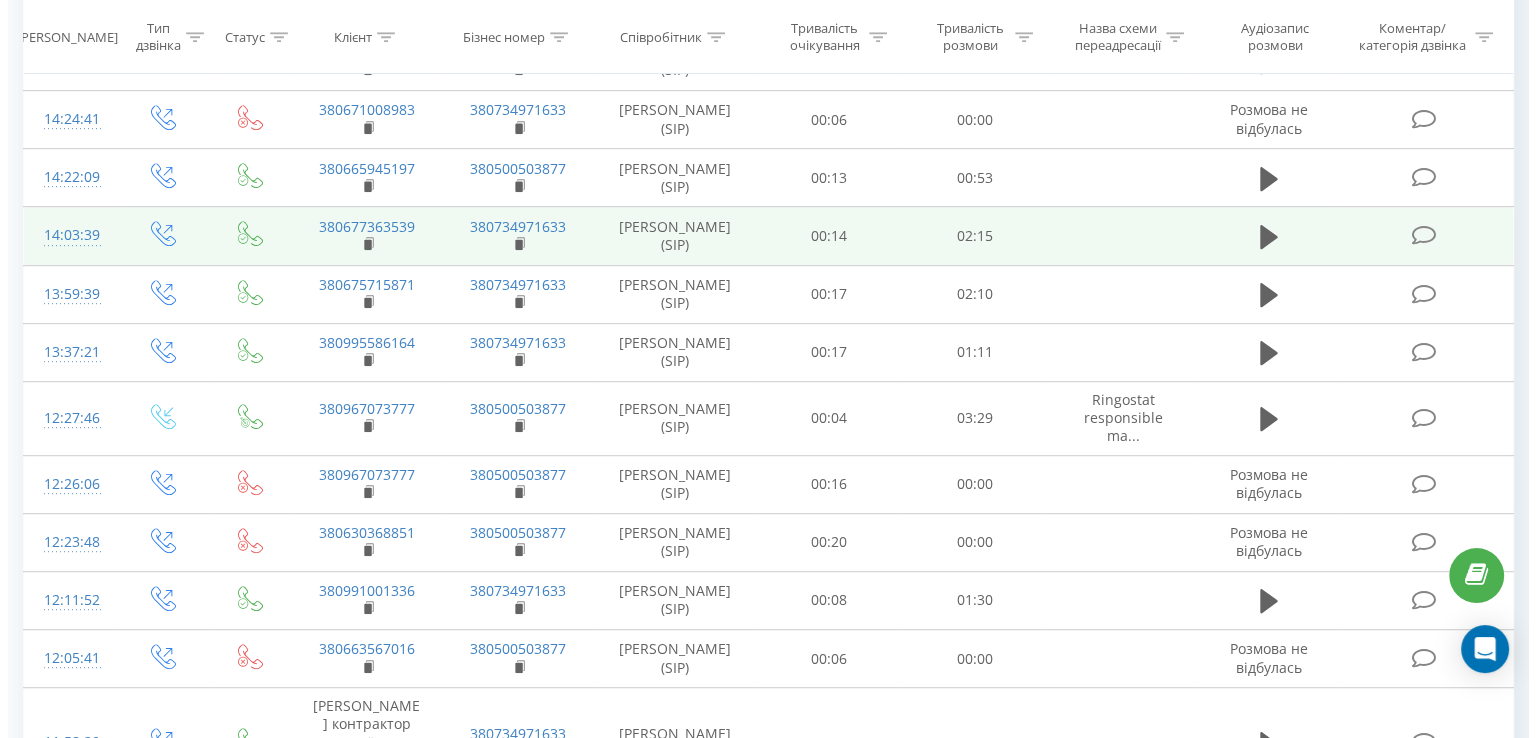 scroll, scrollTop: 1032, scrollLeft: 0, axis: vertical 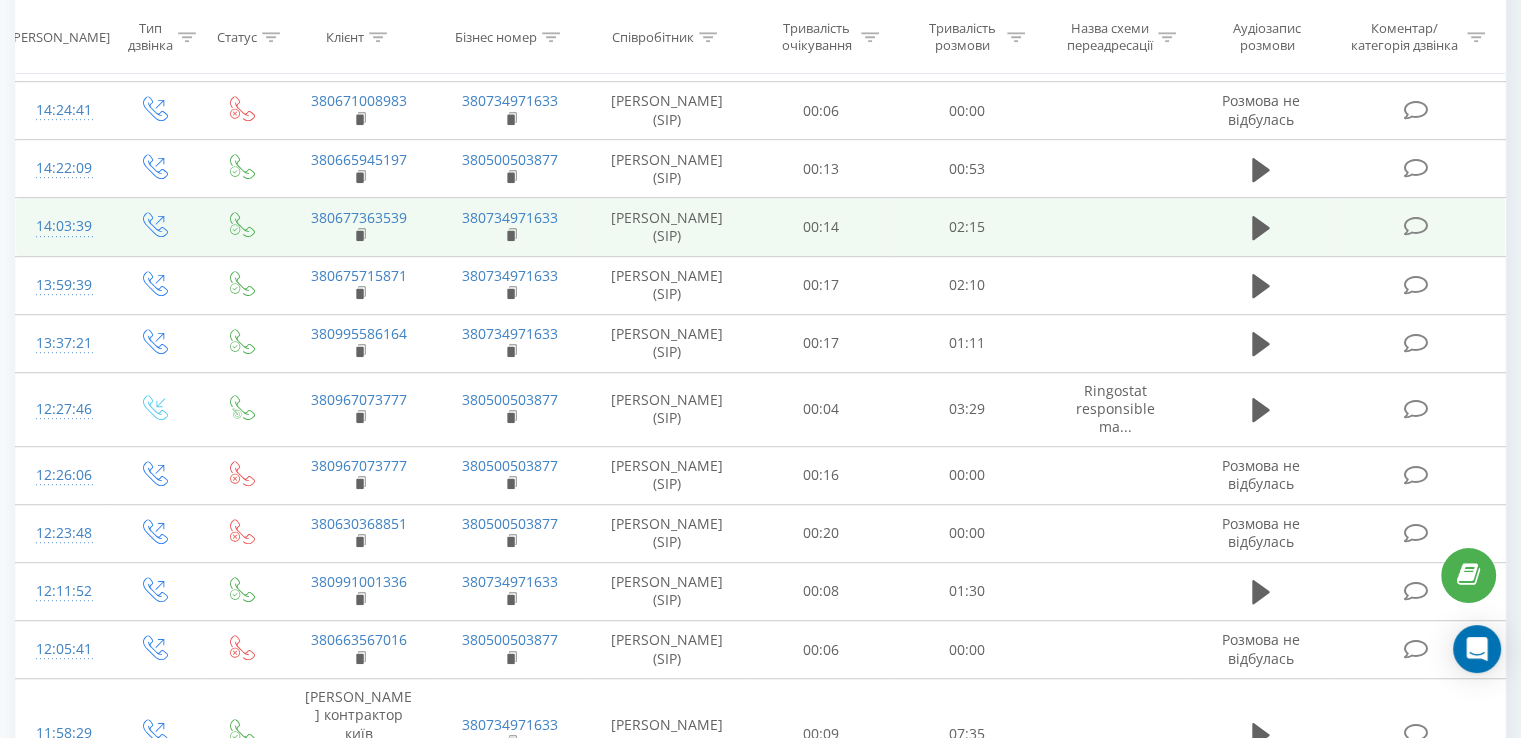 click on "14:03:39" at bounding box center (62, 226) 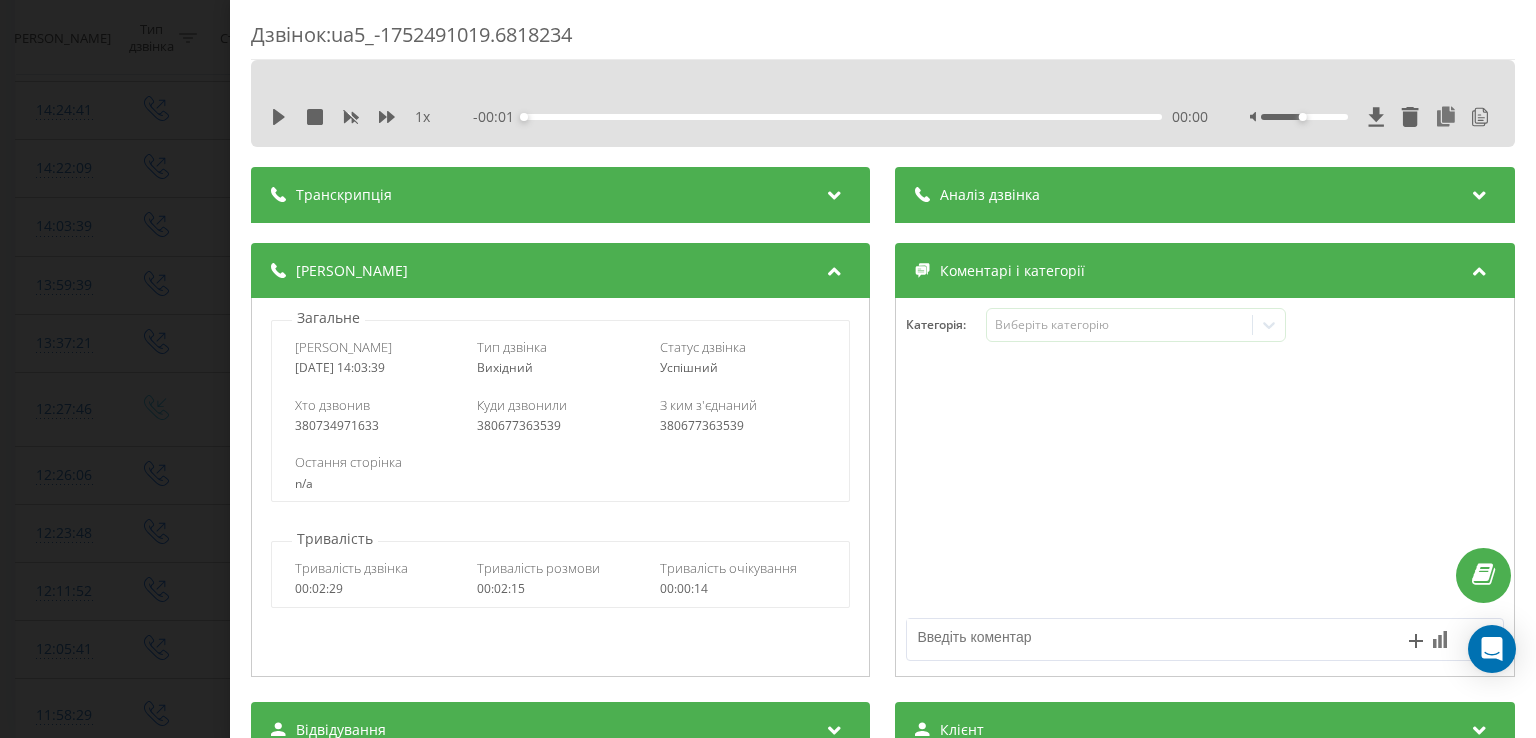 click on "Аналіз дзвінка" at bounding box center [991, 195] 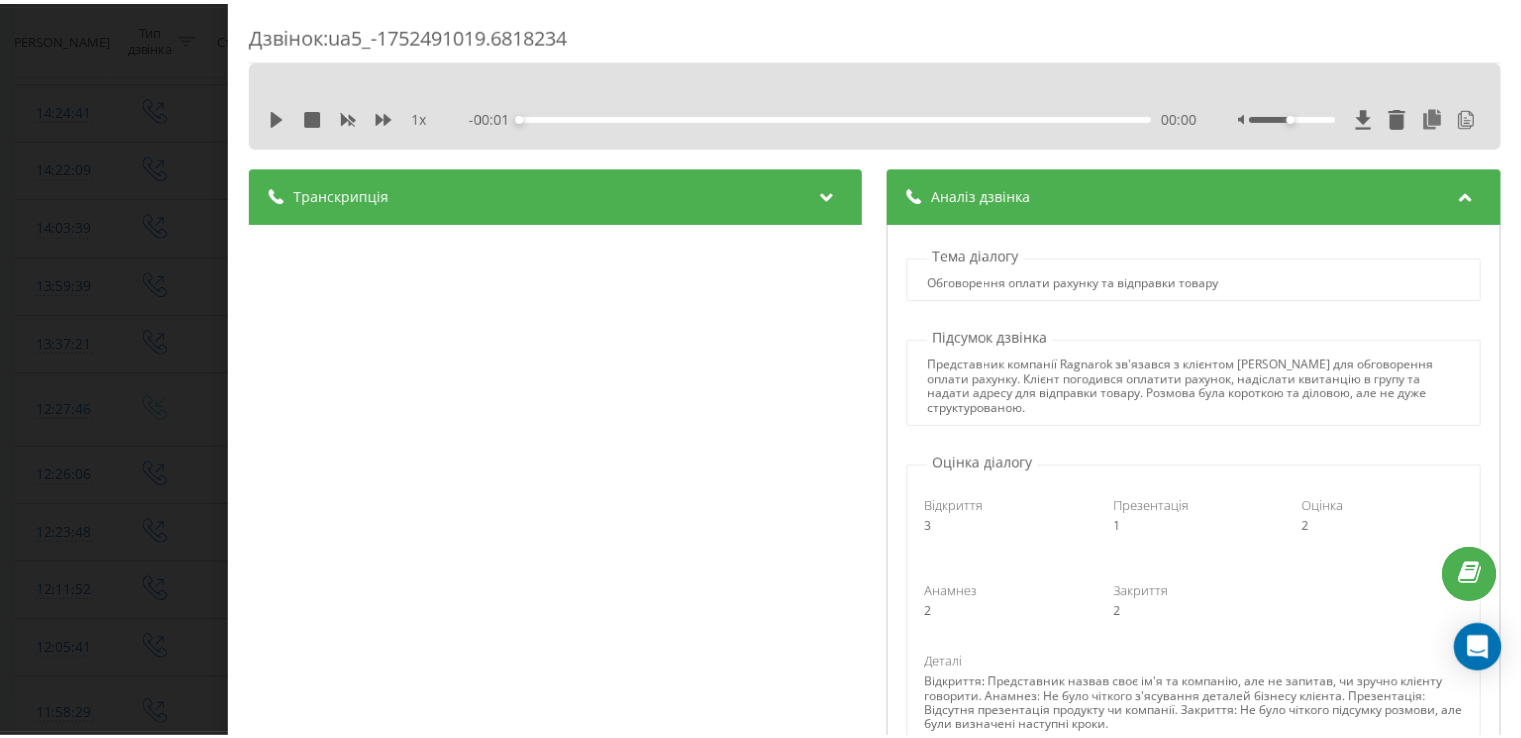 scroll, scrollTop: 300, scrollLeft: 0, axis: vertical 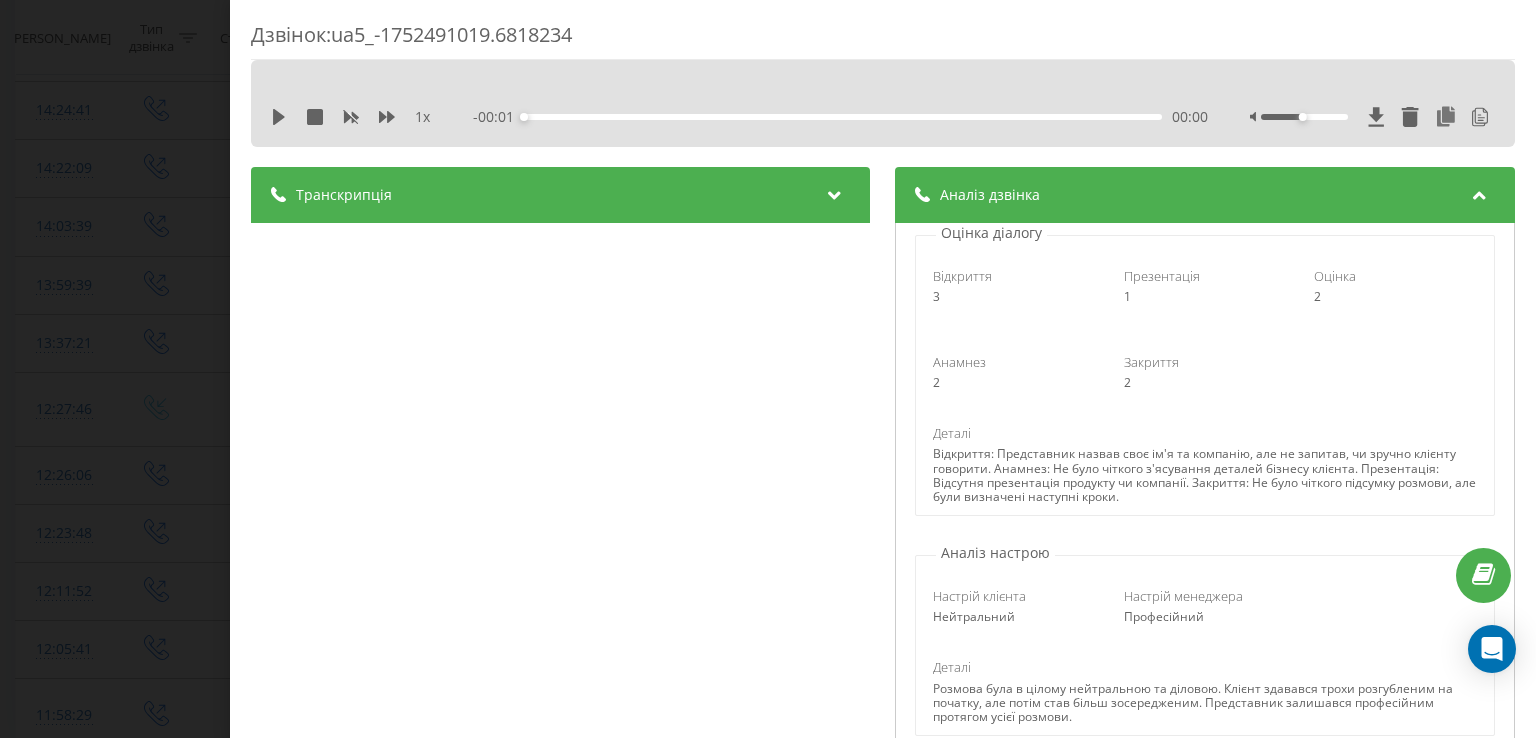 click on "Дзвінок :  ua5_-1752491019.6818234   1 x  - 00:01 00:00   00:00   Транскрипція 00:01 Алло? 00:03 Алло, доброго дня. 00:03 Це [PERSON_NAME]. 00:04 Алло? 00:04 Телефоную з компанії Ragnarok. 00:05 Так. 00:06 Так, [GEOGRAPHIC_DATA]. 00:07 Я сяду зараз на комп'ютер, бо я тільки вчора приїхала. 00:09 За кордоном були, так? 00:11 Я вже сьогодні... 00:13 Так, нас оце все врімя не було, того така була важкий зв'язок, бо в мене там взагалі зв'язку майже не було. 00:18 У Viber створена група. 00:20 Так, чекайте. 00:22 Зараз я відкрию, чи дізнався, чи не дізнався. 00:26 Так, чи ми не в телеграмі? 00:28 Чи ми в цьому списувалися з вами? 00:32 А зараз-зараз Файка заходить. 00:35" at bounding box center (768, 369) 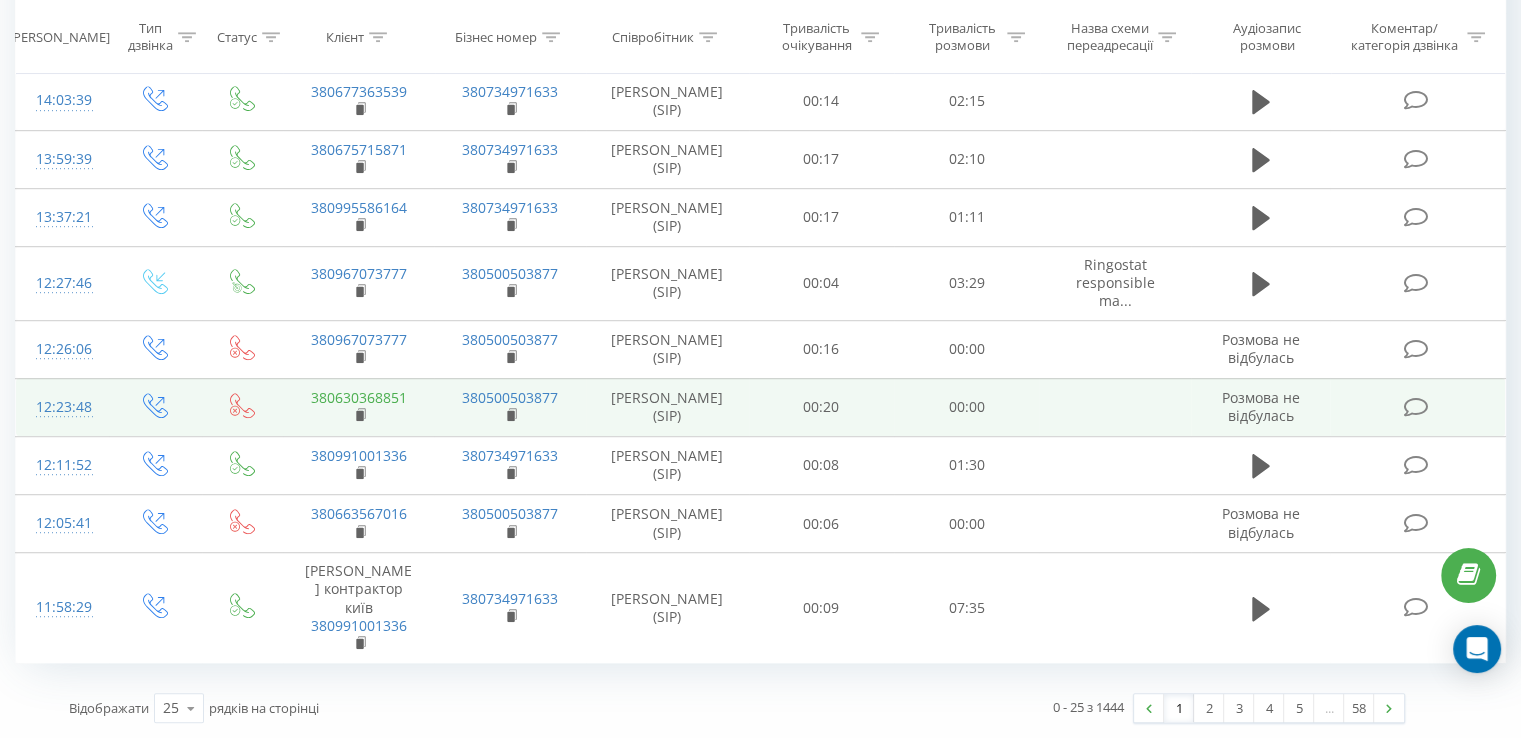 scroll, scrollTop: 1380, scrollLeft: 0, axis: vertical 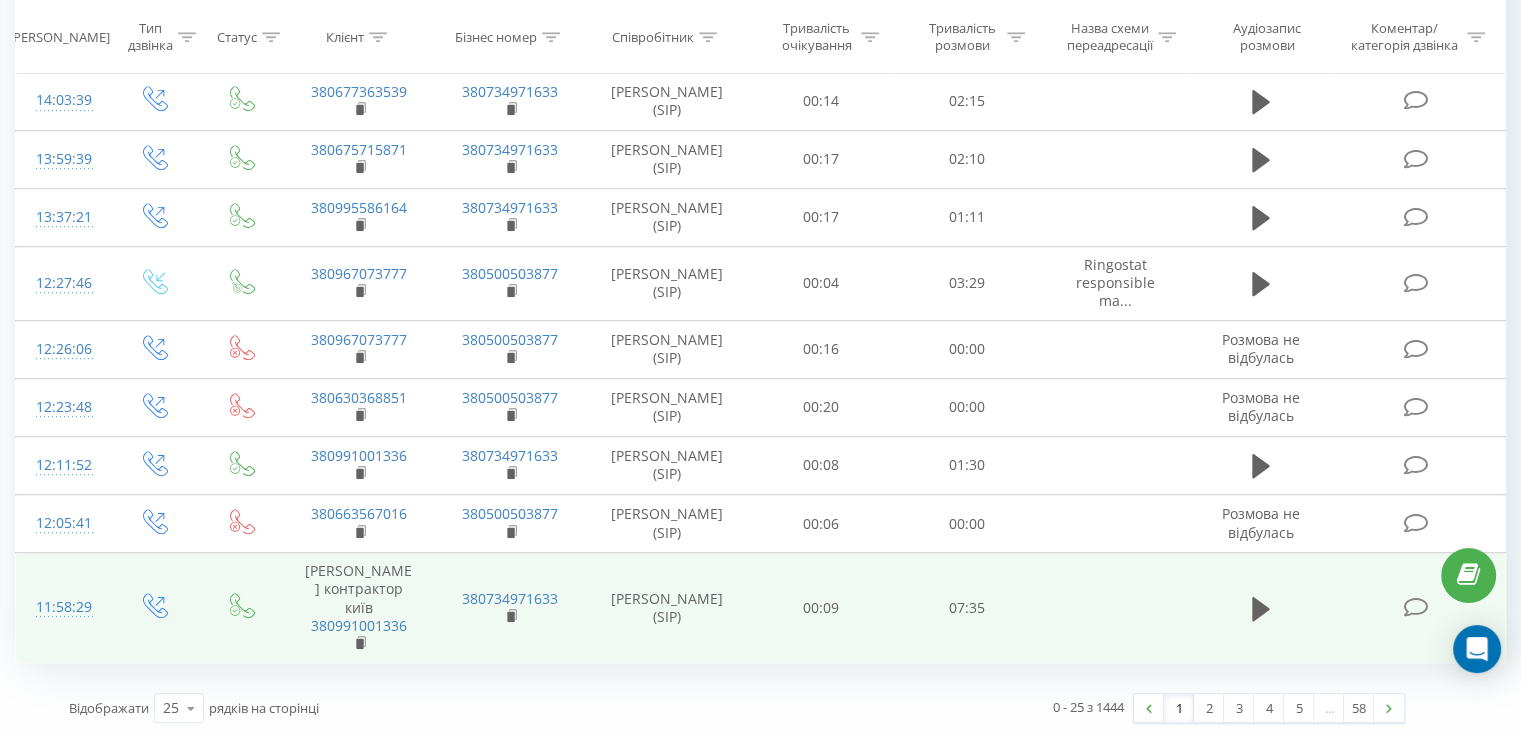 click on "11:58:29" at bounding box center [62, 607] 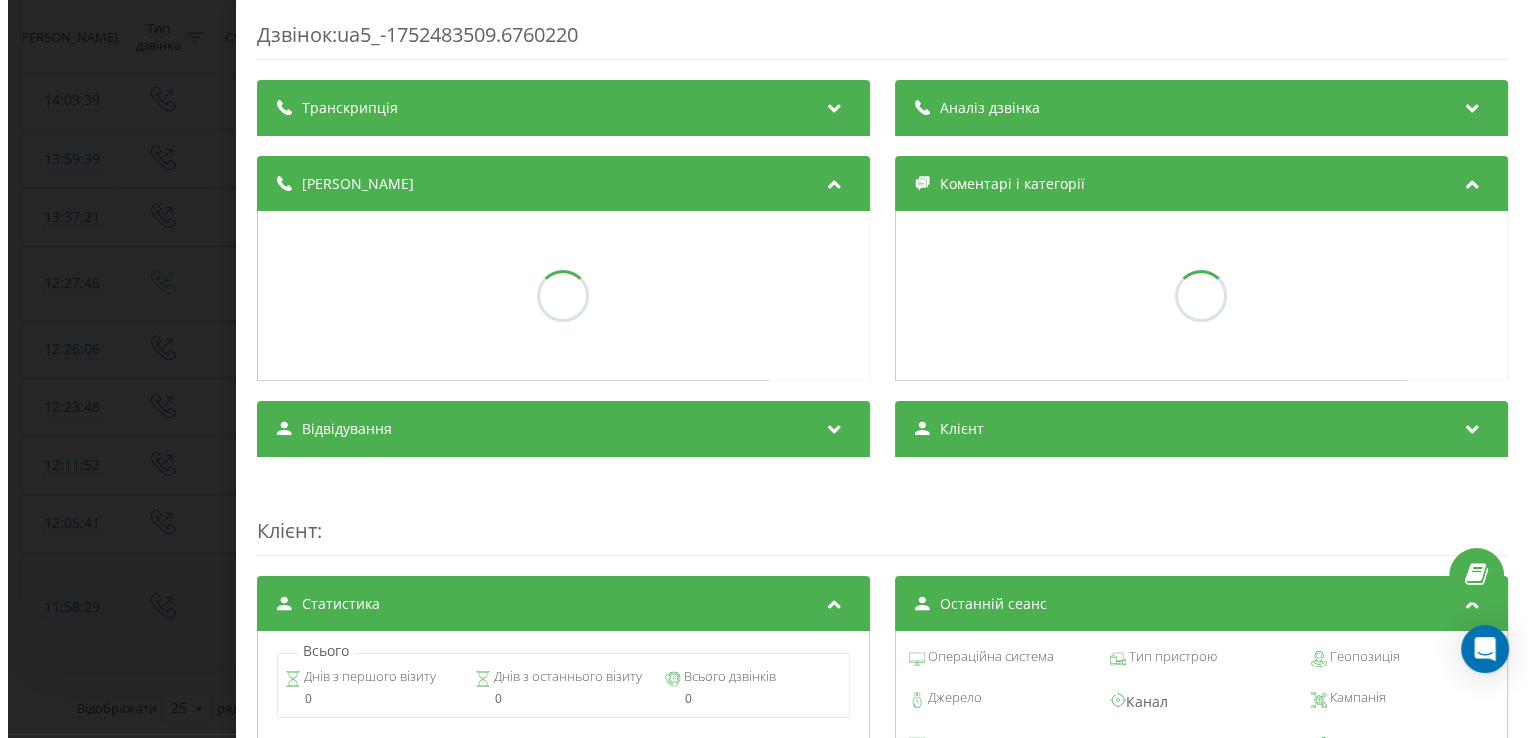 scroll, scrollTop: 1347, scrollLeft: 0, axis: vertical 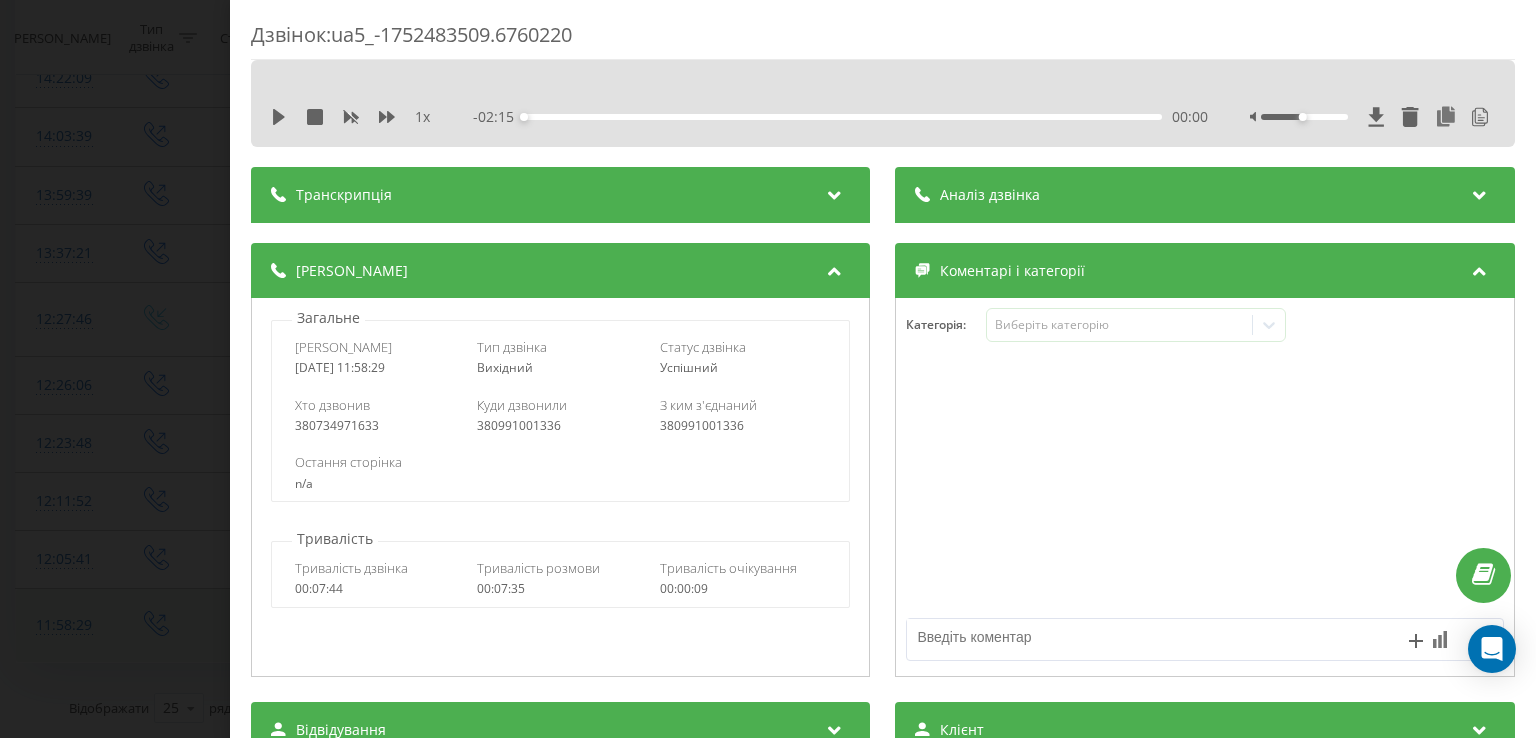 click on "Аналіз дзвінка" at bounding box center [991, 195] 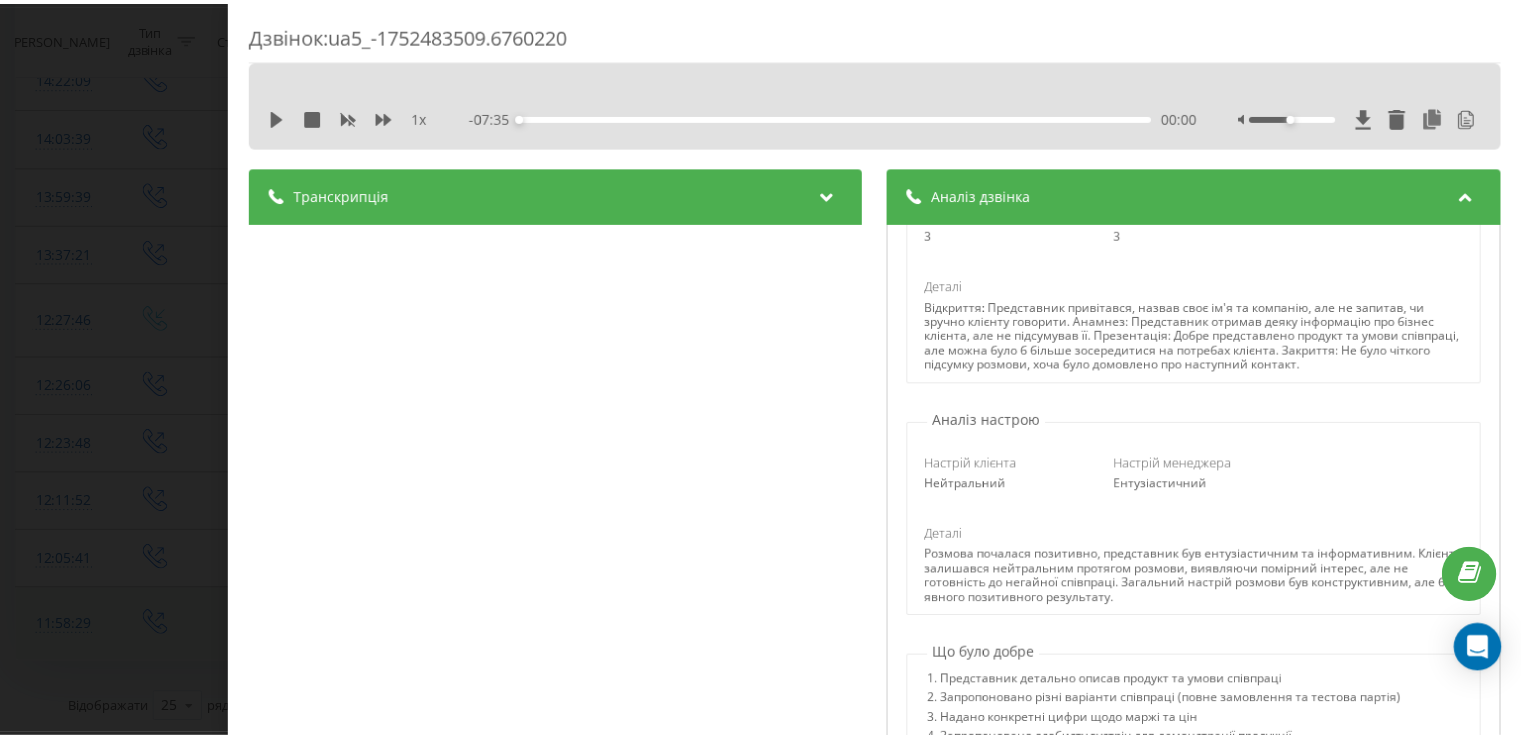 scroll, scrollTop: 600, scrollLeft: 0, axis: vertical 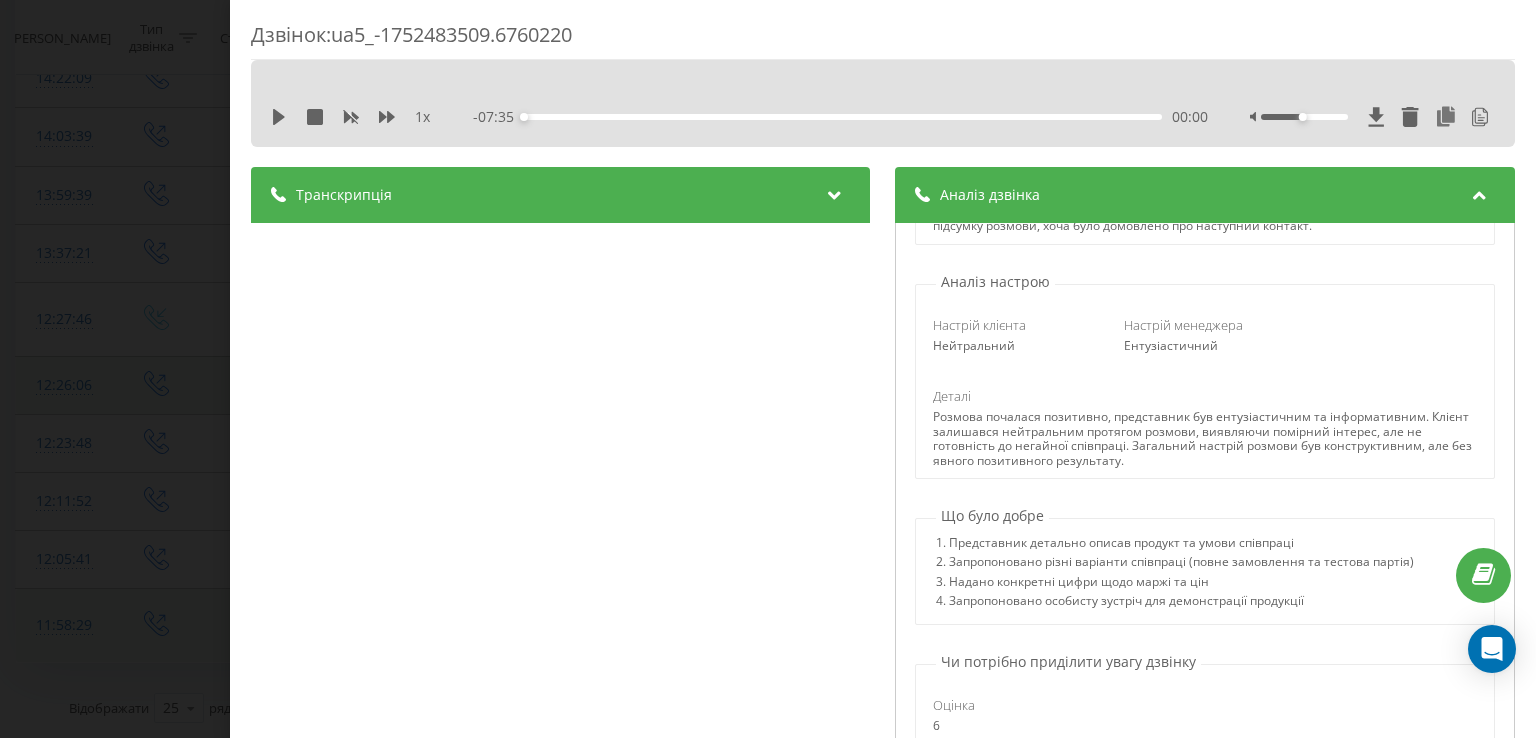 click on "Дзвінок :  ua5_-1752483509.6760220   1 x  - 07:35 00:00   00:00   Транскрипція 00:01 Алло? 00:01 Алло, доброго дня, [PERSON_NAME], так? 00:02 Доброго дня. 00:04 Мене звати [PERSON_NAME], я представник компанії RedRock, це ми з вами спілкувались в інстаграму. 00:08 Так, приємно познайомитися. 00:10 Так, навзаєм. 00:12 Ви виробники тактичного спорядження, ременів для зброї, а у вас є військовий торг знаходиться в [GEOGRAPHIC_DATA], так, контрактора? 00:14 Так-так, все правильно, в [GEOGRAPHIC_DATA] знаходимось. 00:18 Він один чи це декілька магазинів? 00:23 Ні, в нас одна точка. 00:24 Ага, одна точка. 00:25 00:31 Ні, сайт у нас є. 00:33 А цей теж є. 00:34 Супер. 00:34 00:35 00:37 AI" at bounding box center (768, 369) 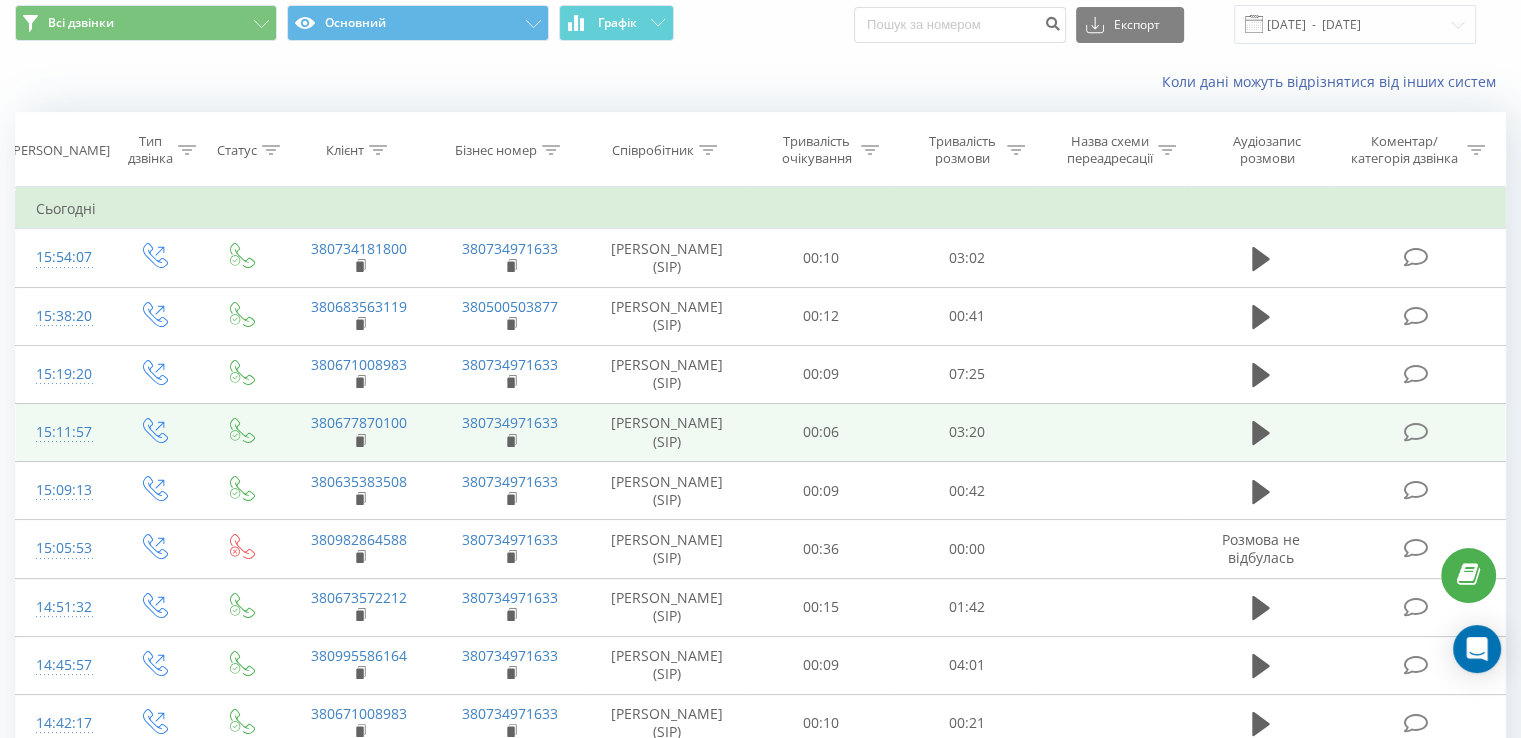 scroll, scrollTop: 0, scrollLeft: 0, axis: both 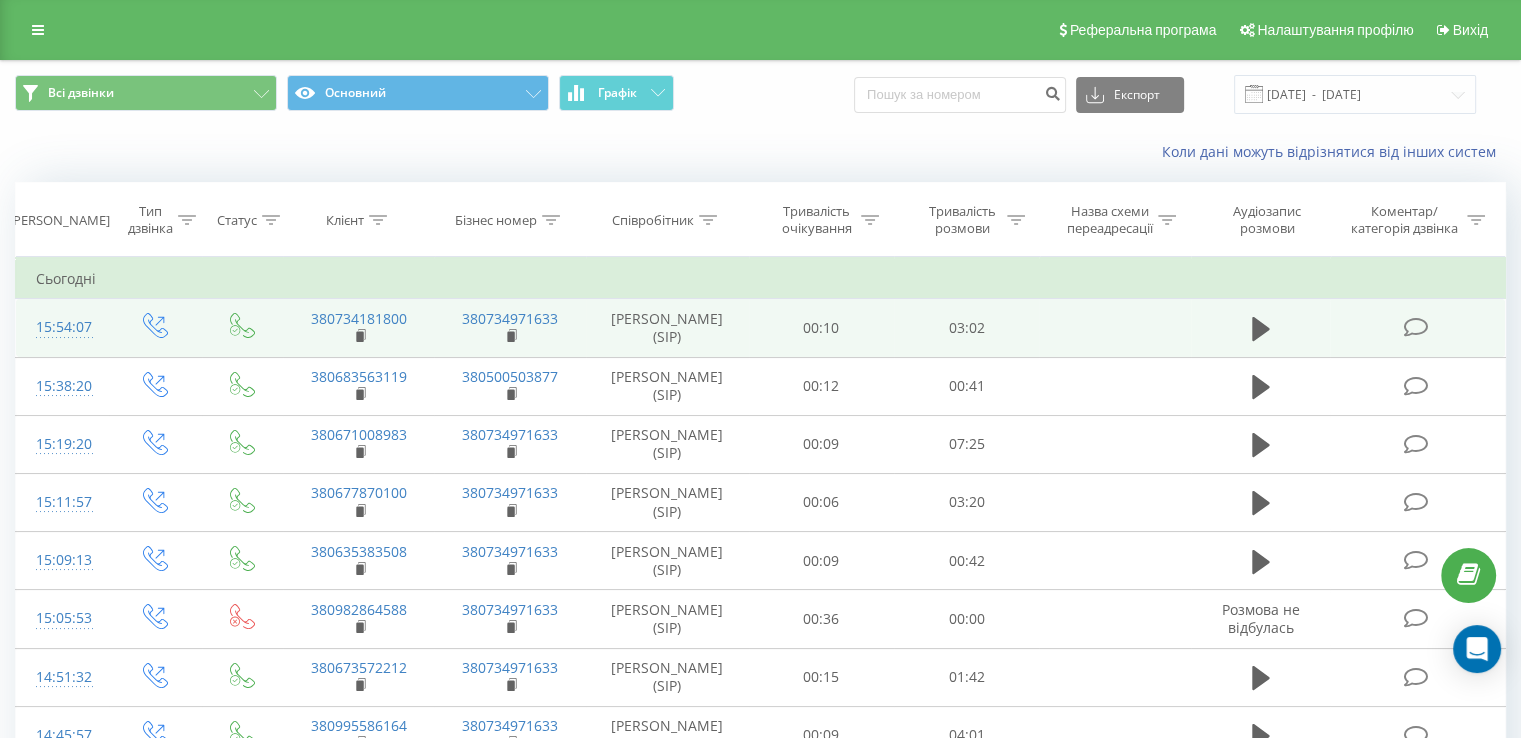 click on "15:54:07" at bounding box center (62, 327) 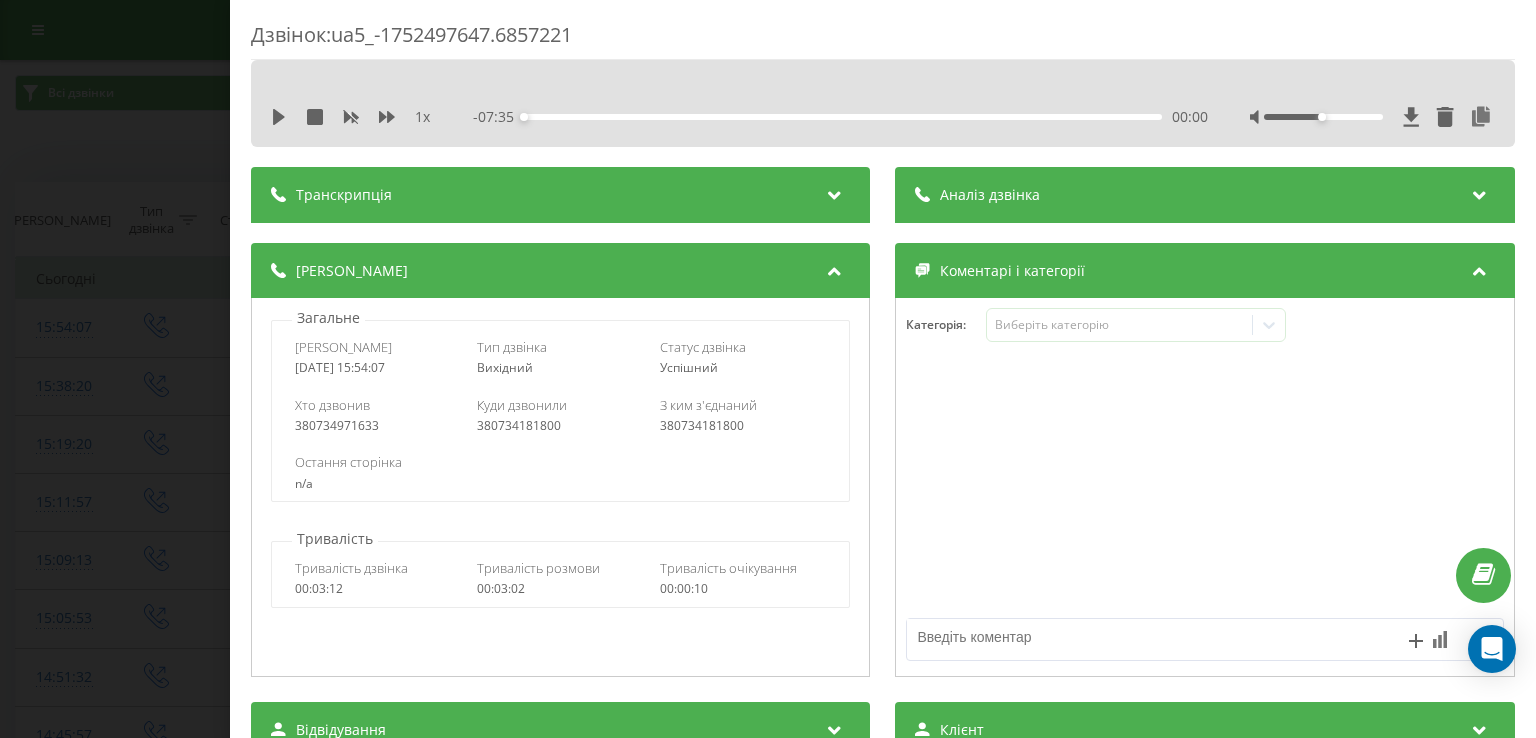 click 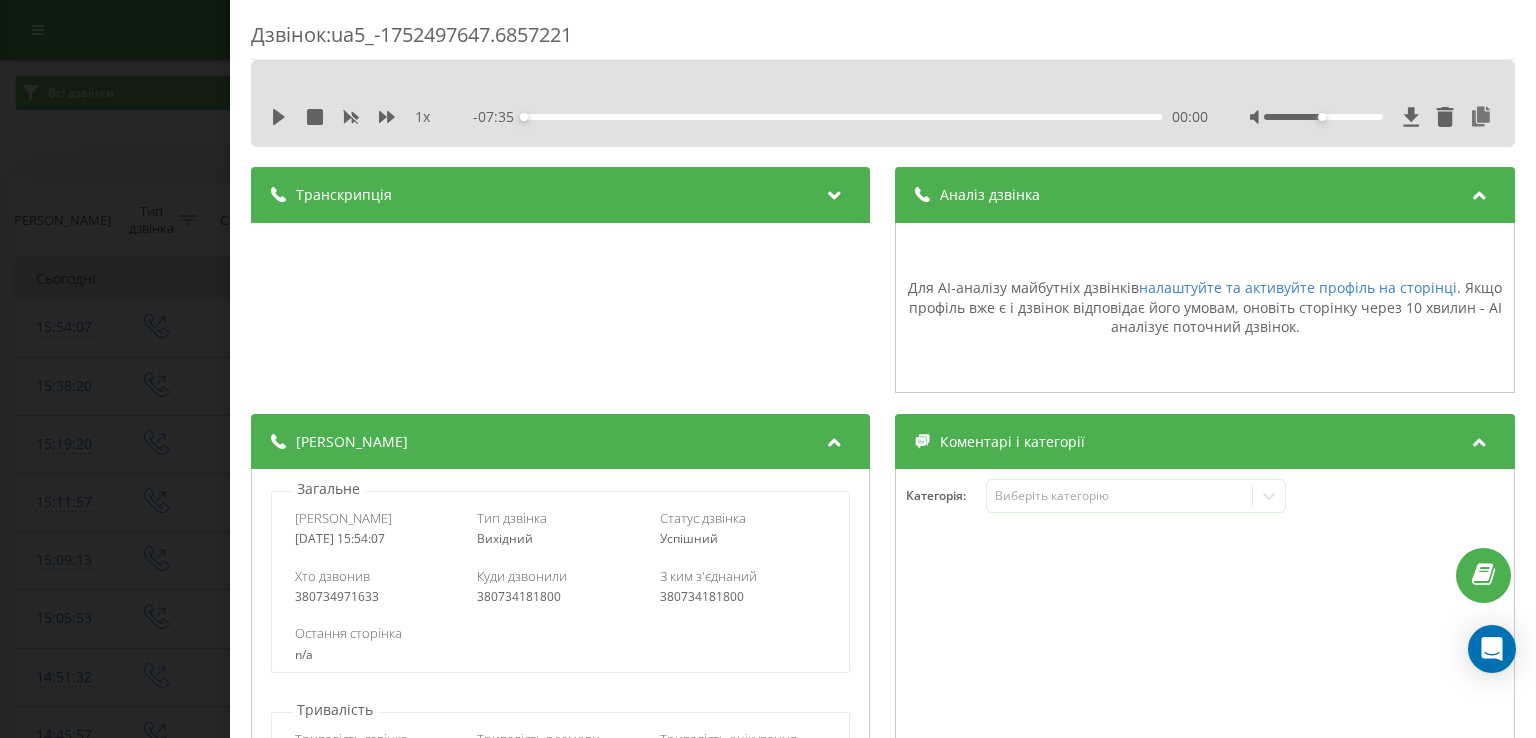 click on "Дзвінок :  ua5_-1752497647.6857221   1 x  - 07:35 00:00   00:00   Транскрипція Для AI-аналізу майбутніх дзвінків  налаштуйте та активуйте профіль на сторінці . Якщо профіль вже є і дзвінок відповідає його умовам, оновіть сторінку через 10 хвилин - AI аналізує поточний дзвінок. Аналіз дзвінка Для AI-аналізу майбутніх дзвінків  налаштуйте та активуйте профіль на сторінці . Якщо профіль вже є і дзвінок відповідає його умовам, оновіть сторінку через 10 хвилин - AI аналізує поточний дзвінок. Деталі дзвінка Загальне Дата дзвінка [DATE] 15:54:07 Тип дзвінка Вихідний Статус дзвінка Успішний 380734971633" at bounding box center (768, 369) 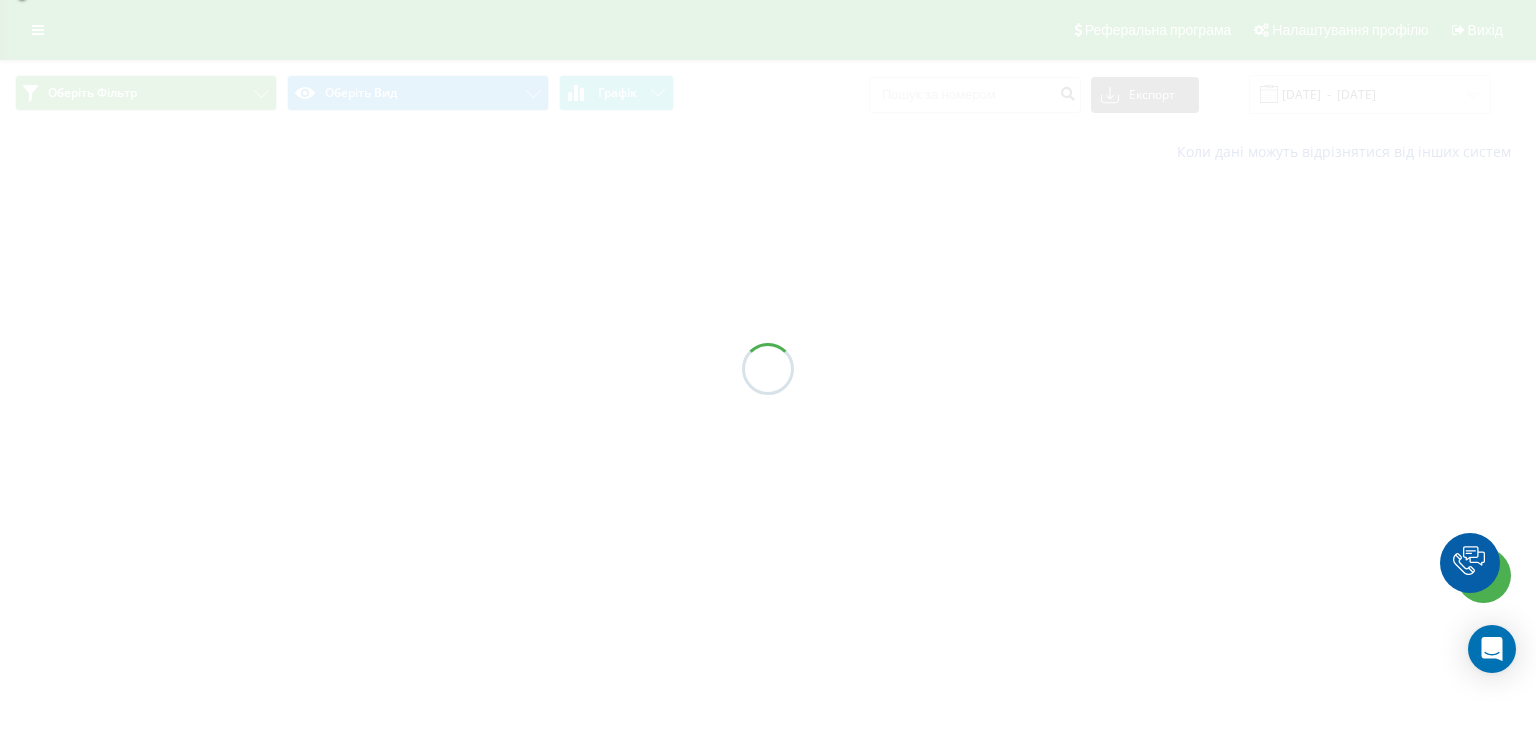 scroll, scrollTop: 0, scrollLeft: 0, axis: both 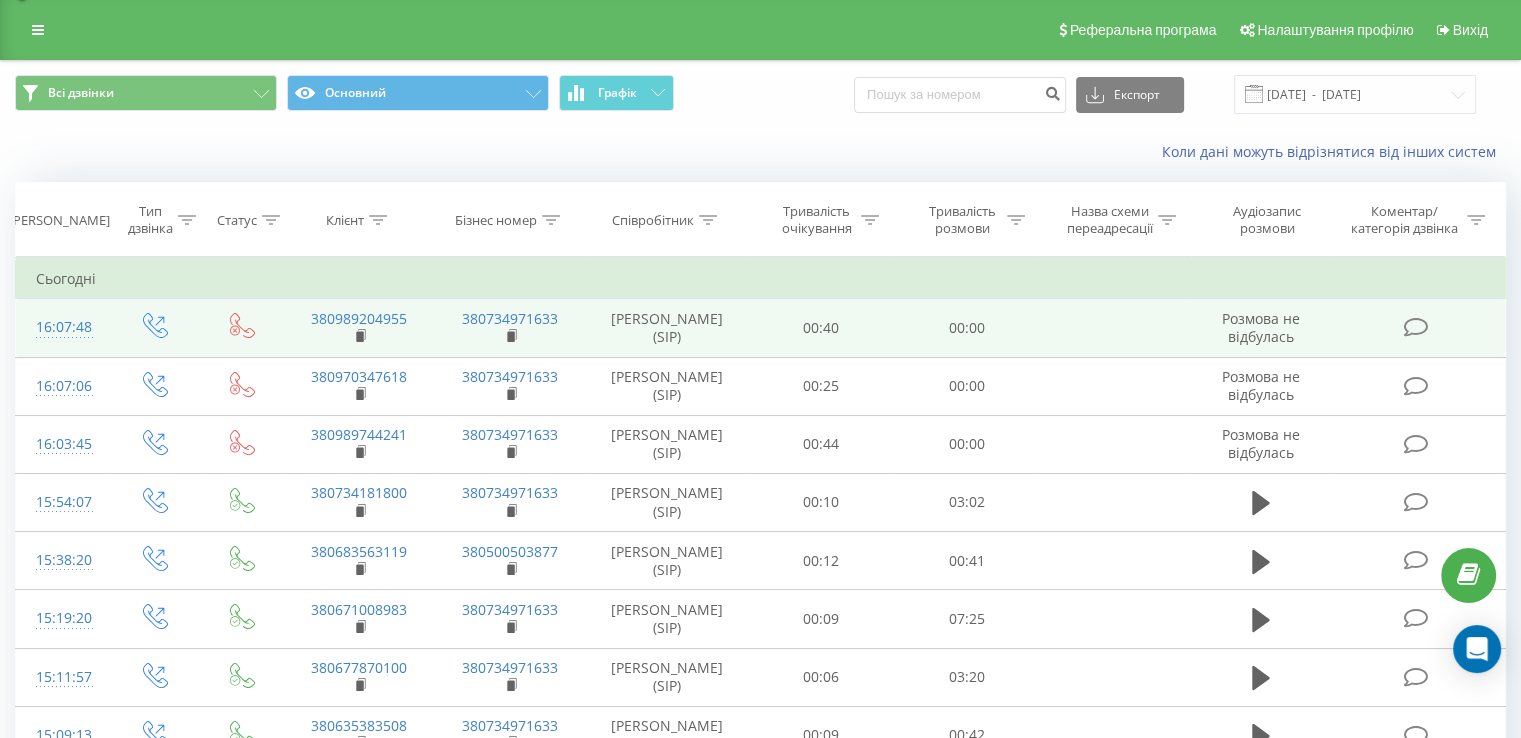 click on "16:07:48" at bounding box center [62, 327] 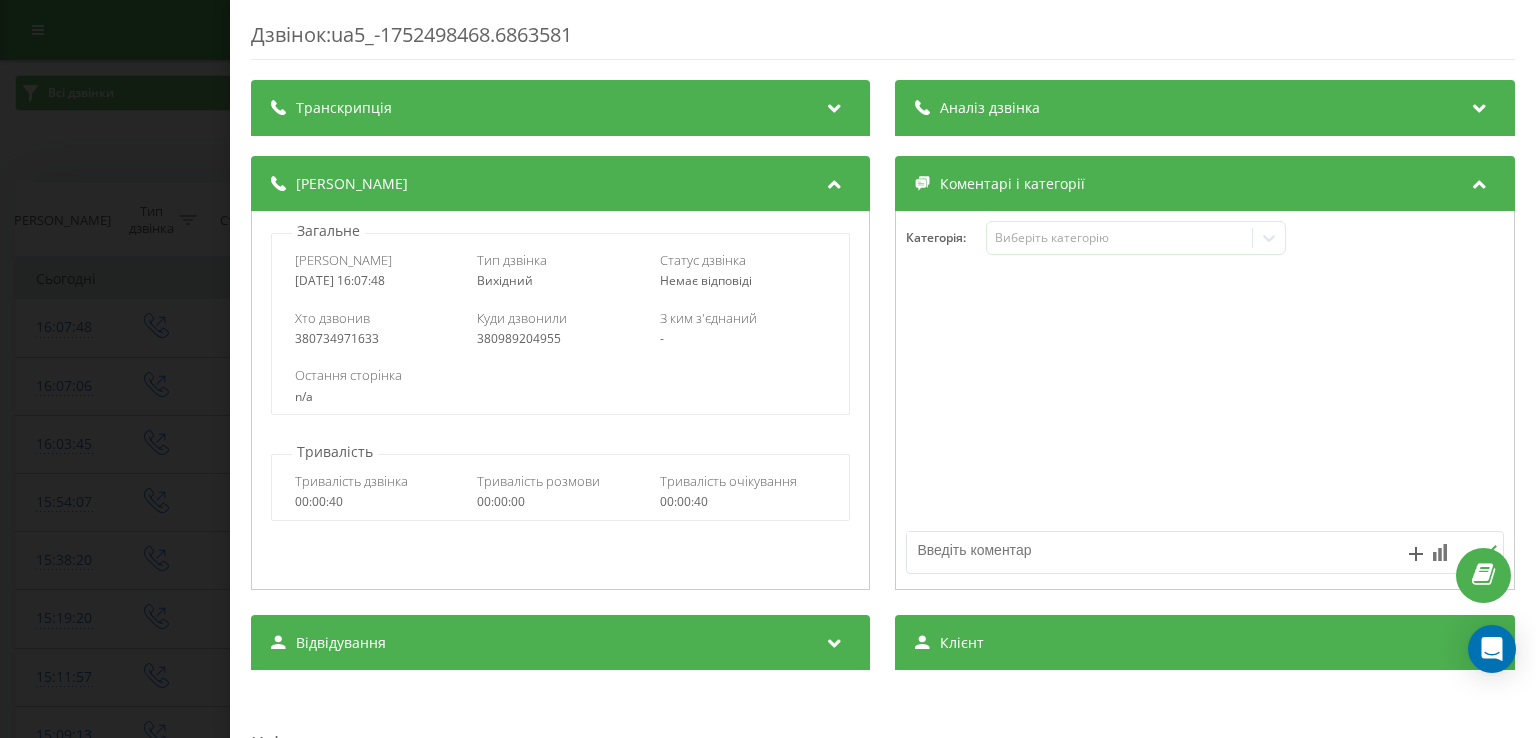click on "Аналіз дзвінка" at bounding box center (1205, 108) 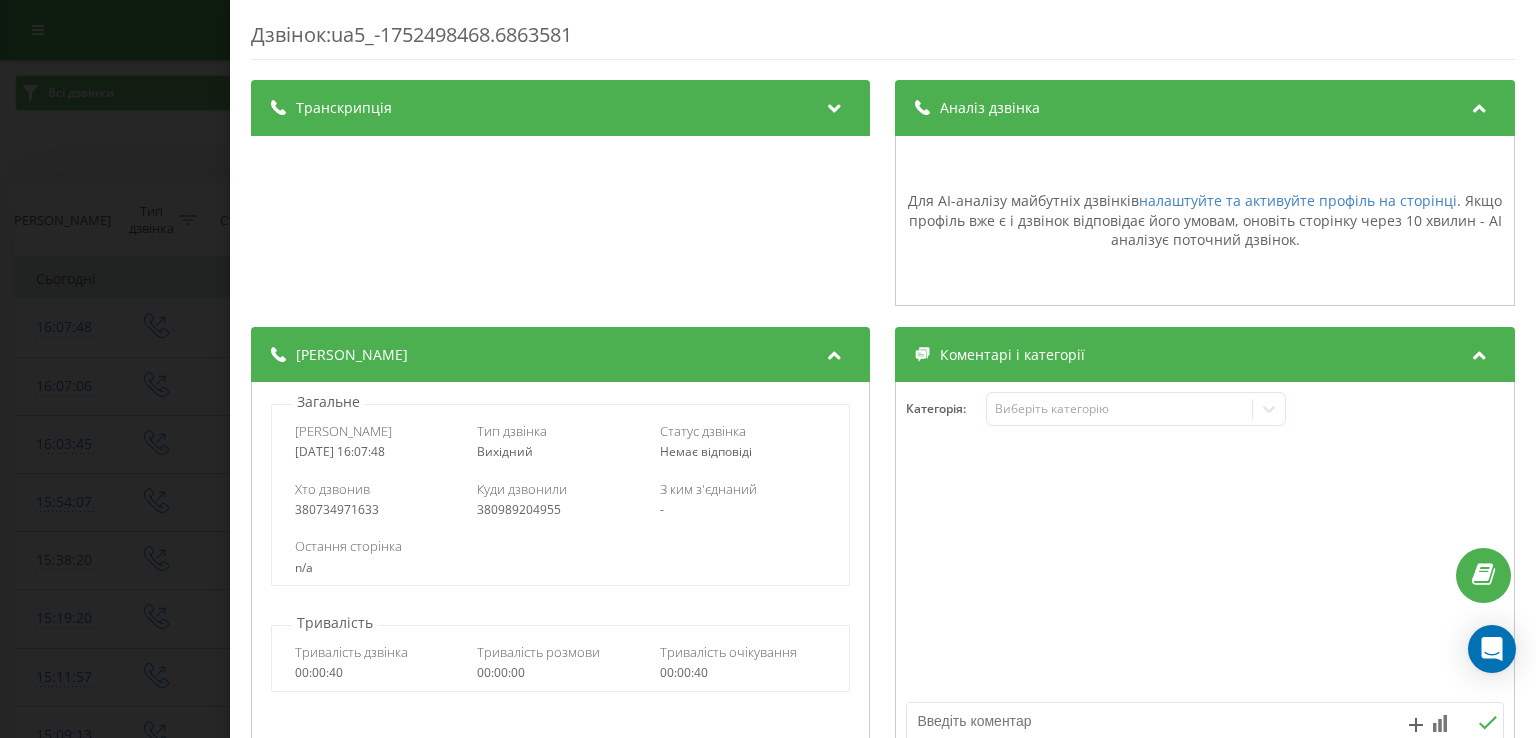 click on "Дзвінок :  ua5_-1752498468.6863581 Транскрипція Для AI-аналізу майбутніх дзвінків  налаштуйте та активуйте профіль на сторінці . Якщо профіль вже є і дзвінок відповідає його умовам, оновіть сторінку через 10 хвилин - AI аналізує поточний дзвінок. Аналіз дзвінка Для AI-аналізу майбутніх дзвінків  налаштуйте та активуйте профіль на сторінці . Якщо профіль вже є і дзвінок відповідає його умовам, оновіть сторінку через 10 хвилин - AI аналізує поточний дзвінок. Деталі дзвінка Загальне Дата дзвінка 2025-07-14 16:07:48 Тип дзвінка Вихідний Статус дзвінка Немає відповіді Хто дзвонив - n/a : 0" at bounding box center [768, 369] 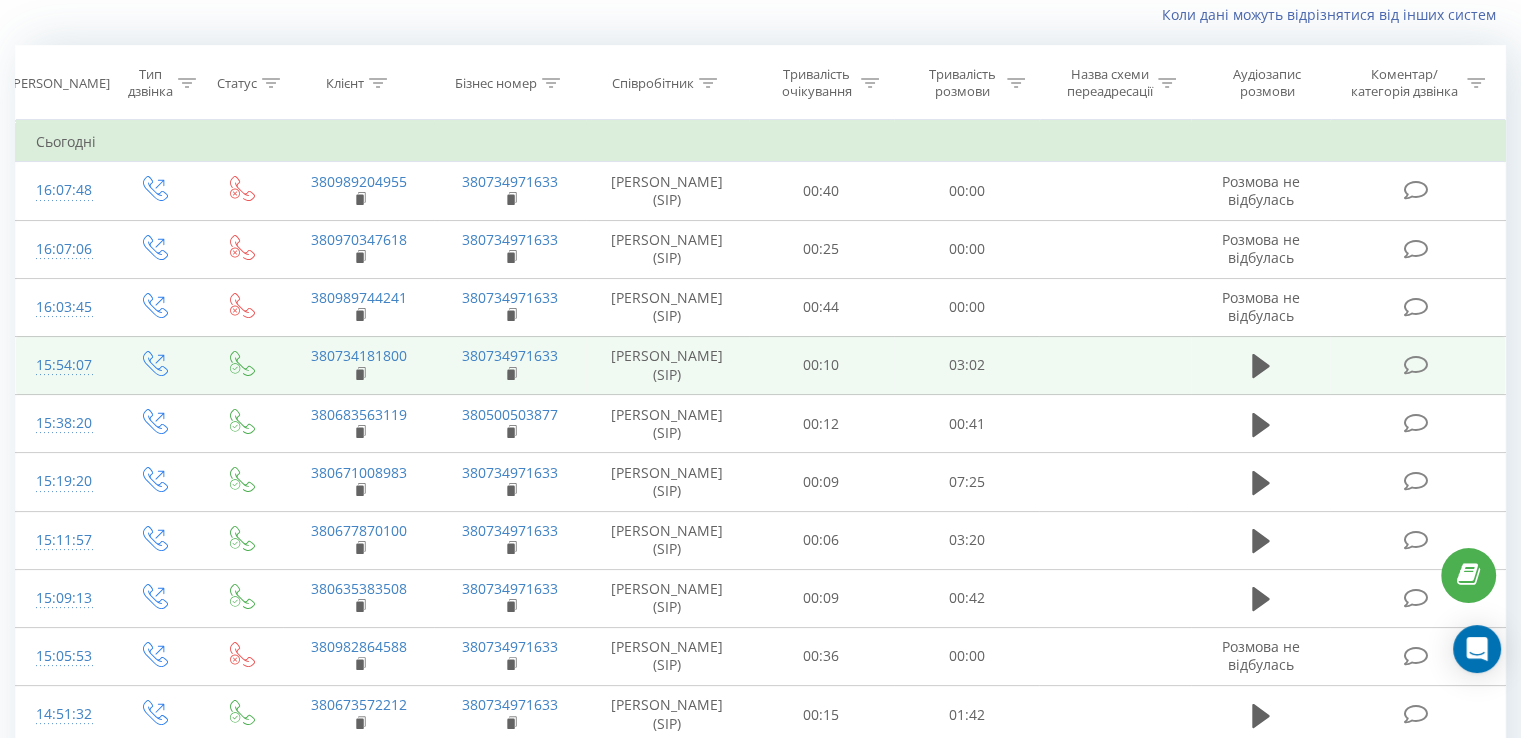 scroll, scrollTop: 200, scrollLeft: 0, axis: vertical 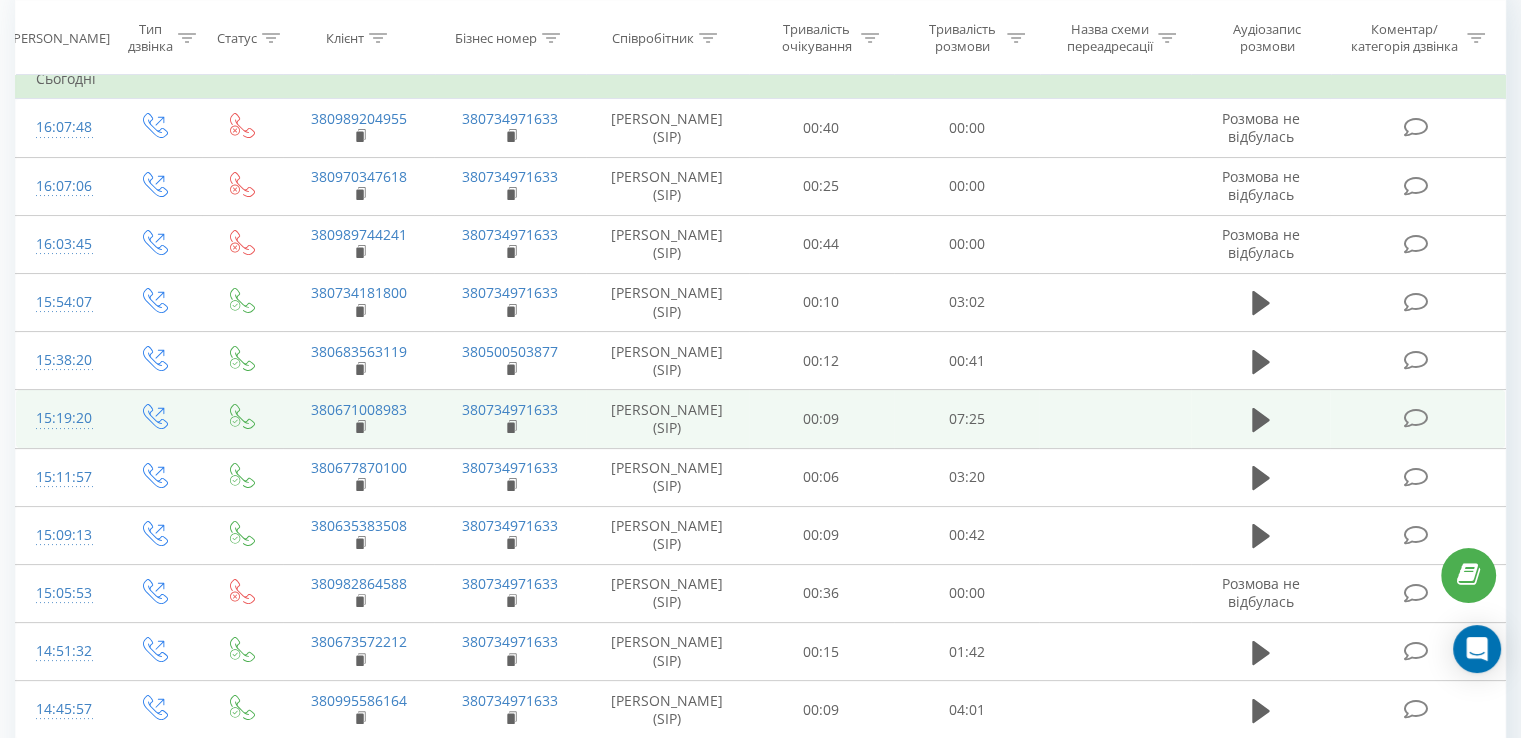 click on "15:19:20" at bounding box center [62, 418] 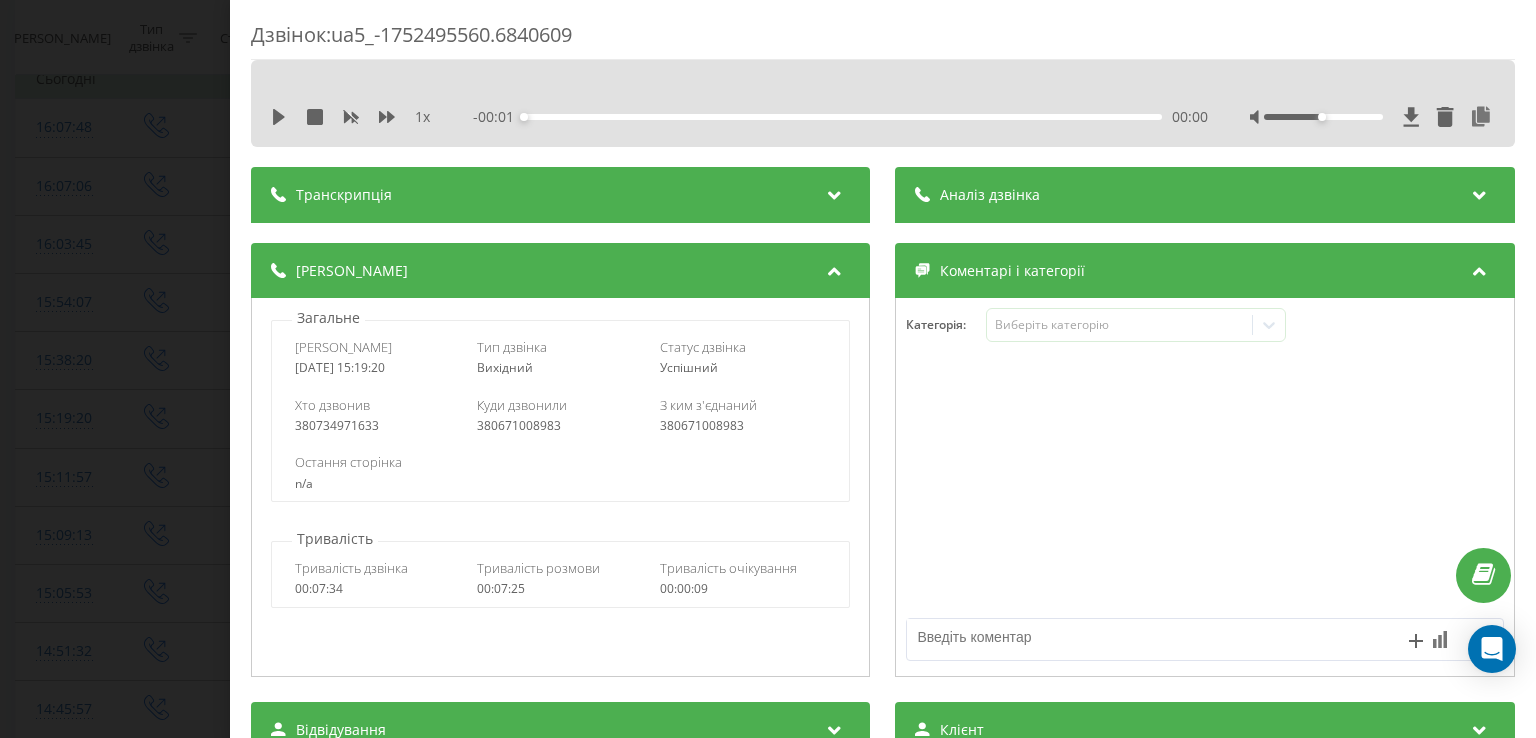 click on "Аналіз дзвінка" at bounding box center [1205, 195] 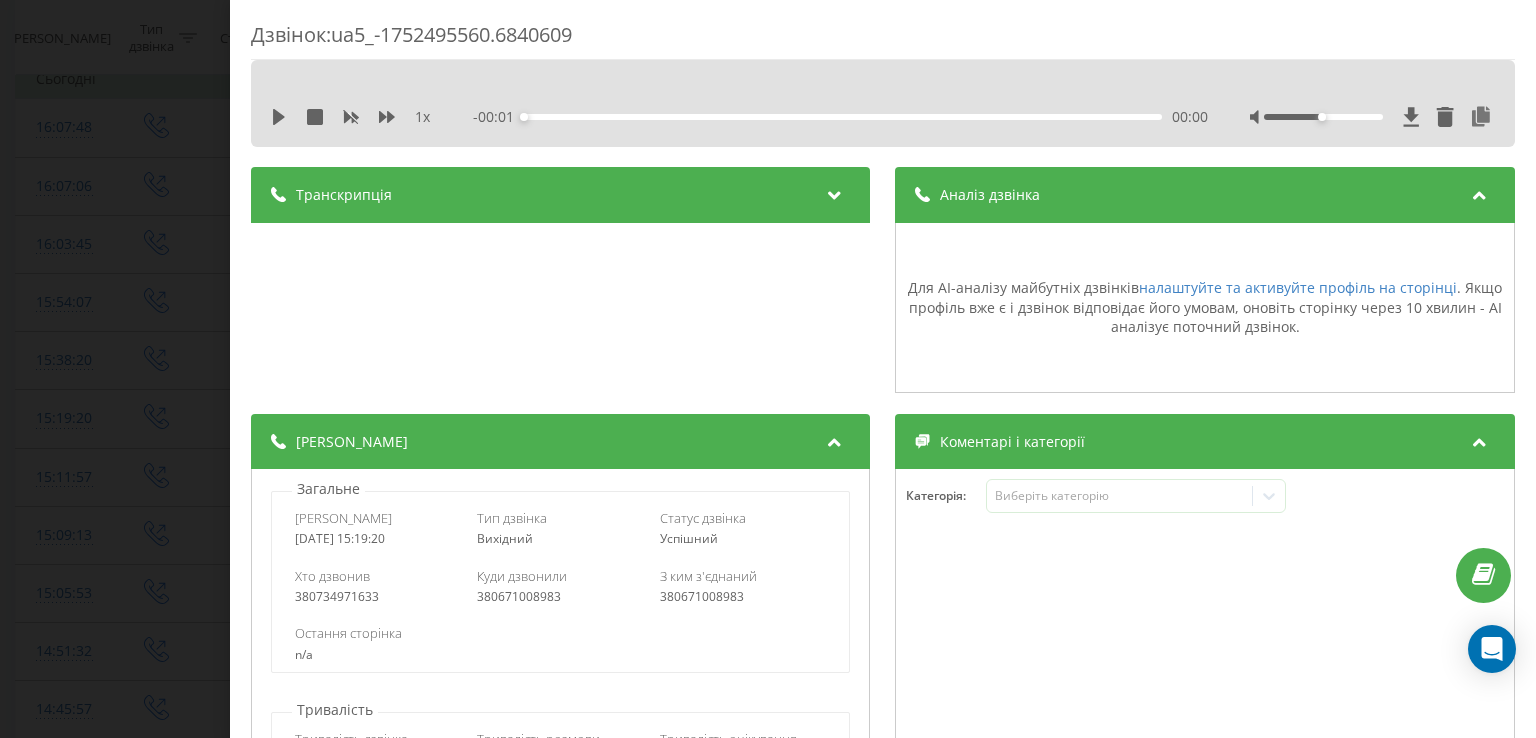 click on "Дзвінок :  ua5_-1752495560.6840609   1 x  - 00:01 00:00   00:00   Транскрипція Для AI-аналізу майбутніх дзвінків  налаштуйте та активуйте профіль на сторінці . Якщо профіль вже є і дзвінок відповідає його умовам, оновіть сторінку через 10 хвилин - AI аналізує поточний дзвінок. Аналіз дзвінка Для AI-аналізу майбутніх дзвінків  налаштуйте та активуйте профіль на сторінці . Якщо профіль вже є і дзвінок відповідає його умовам, оновіть сторінку через 10 хвилин - AI аналізує поточний дзвінок. Деталі дзвінка Загальне Дата дзвінка [DATE] 15:19:20 Тип дзвінка Вихідний Статус дзвінка Успішний 380734971633" at bounding box center [768, 369] 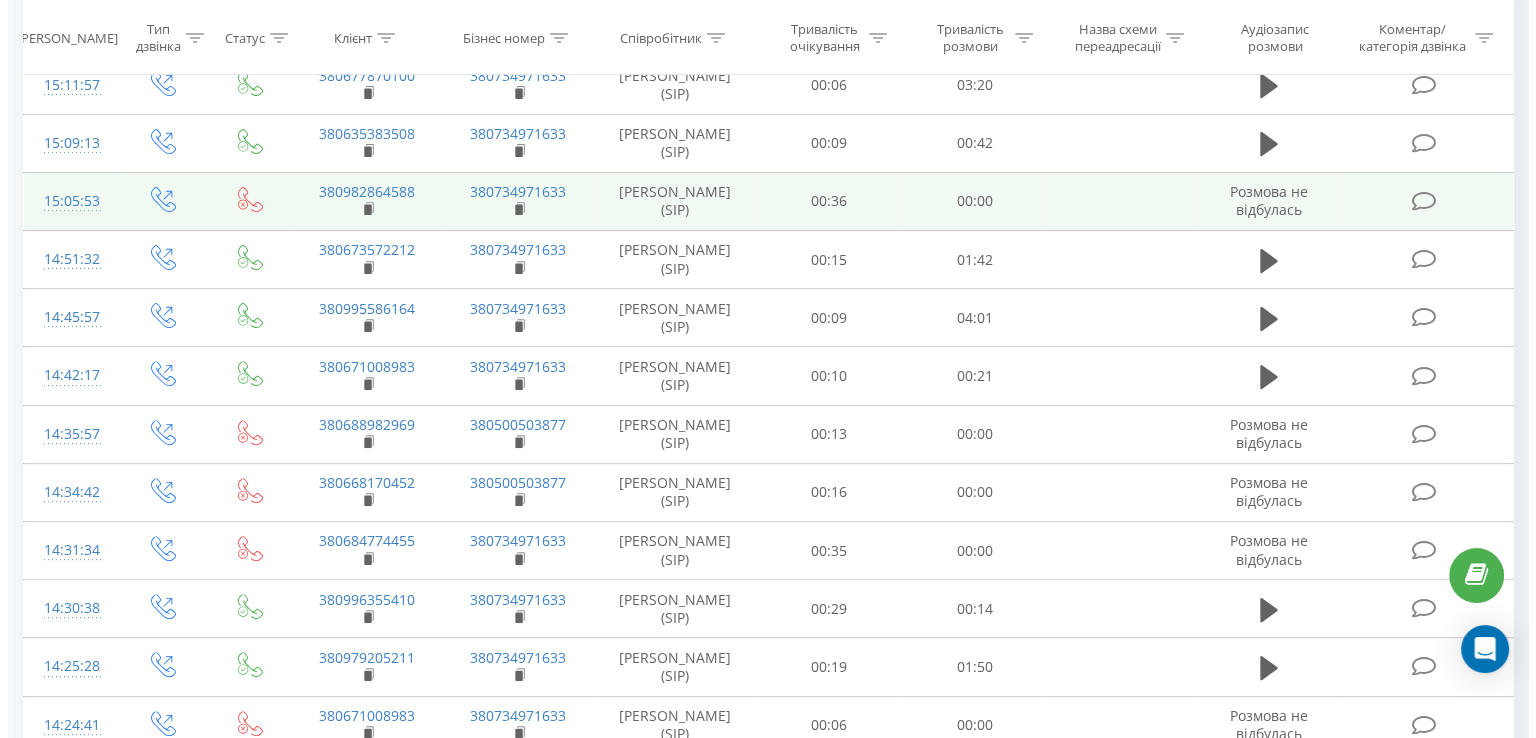 scroll, scrollTop: 600, scrollLeft: 0, axis: vertical 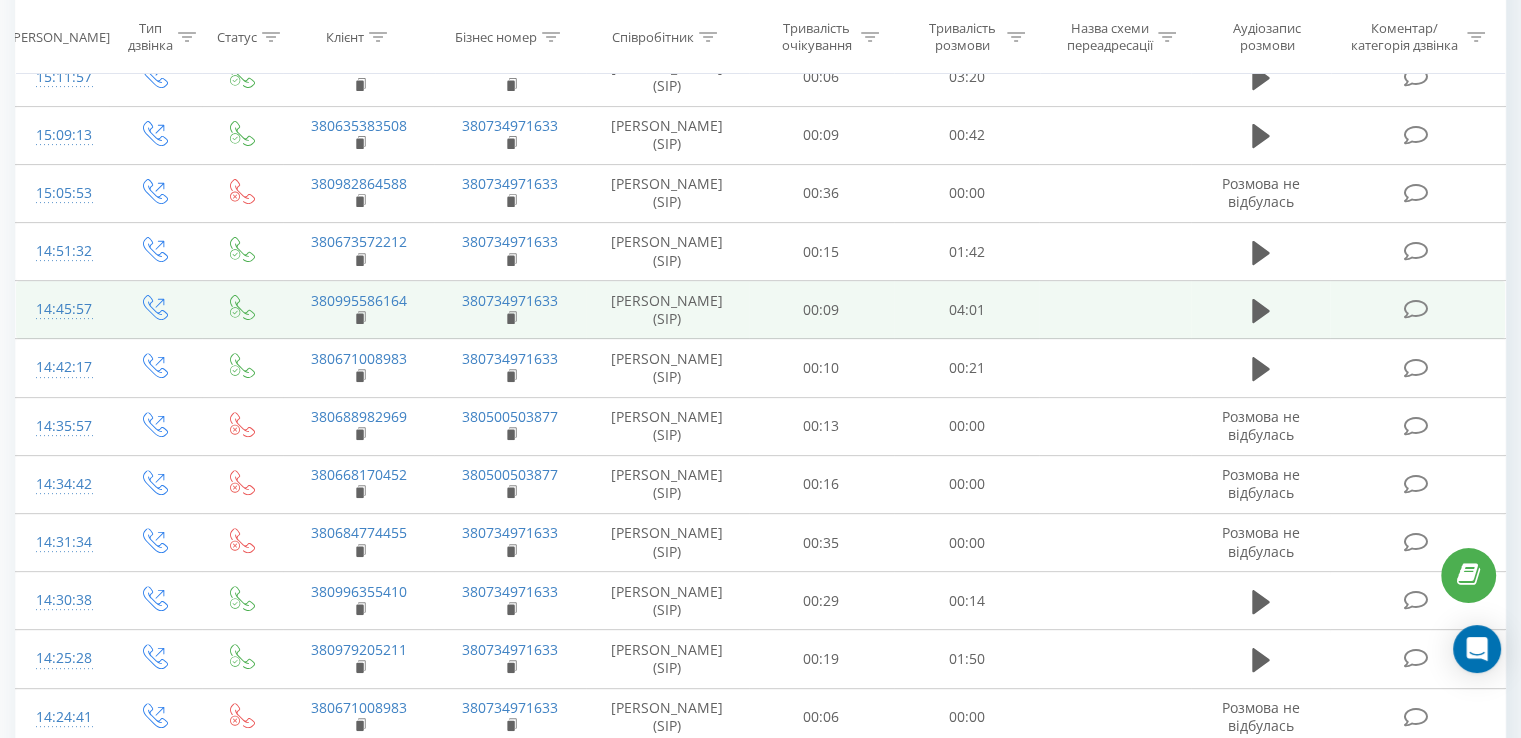 click on "14:45:57" at bounding box center (62, 309) 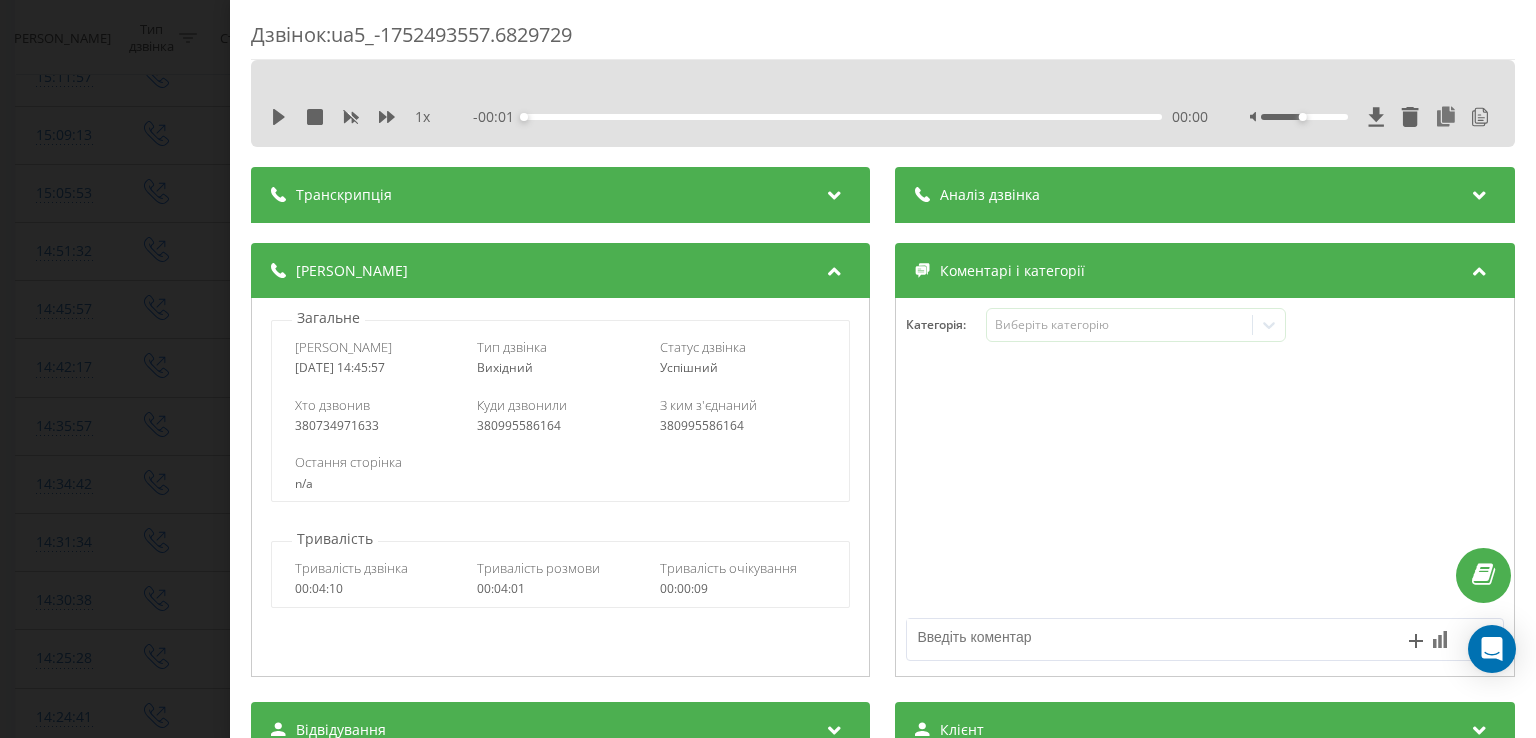 click on "Аналіз дзвінка" at bounding box center [991, 195] 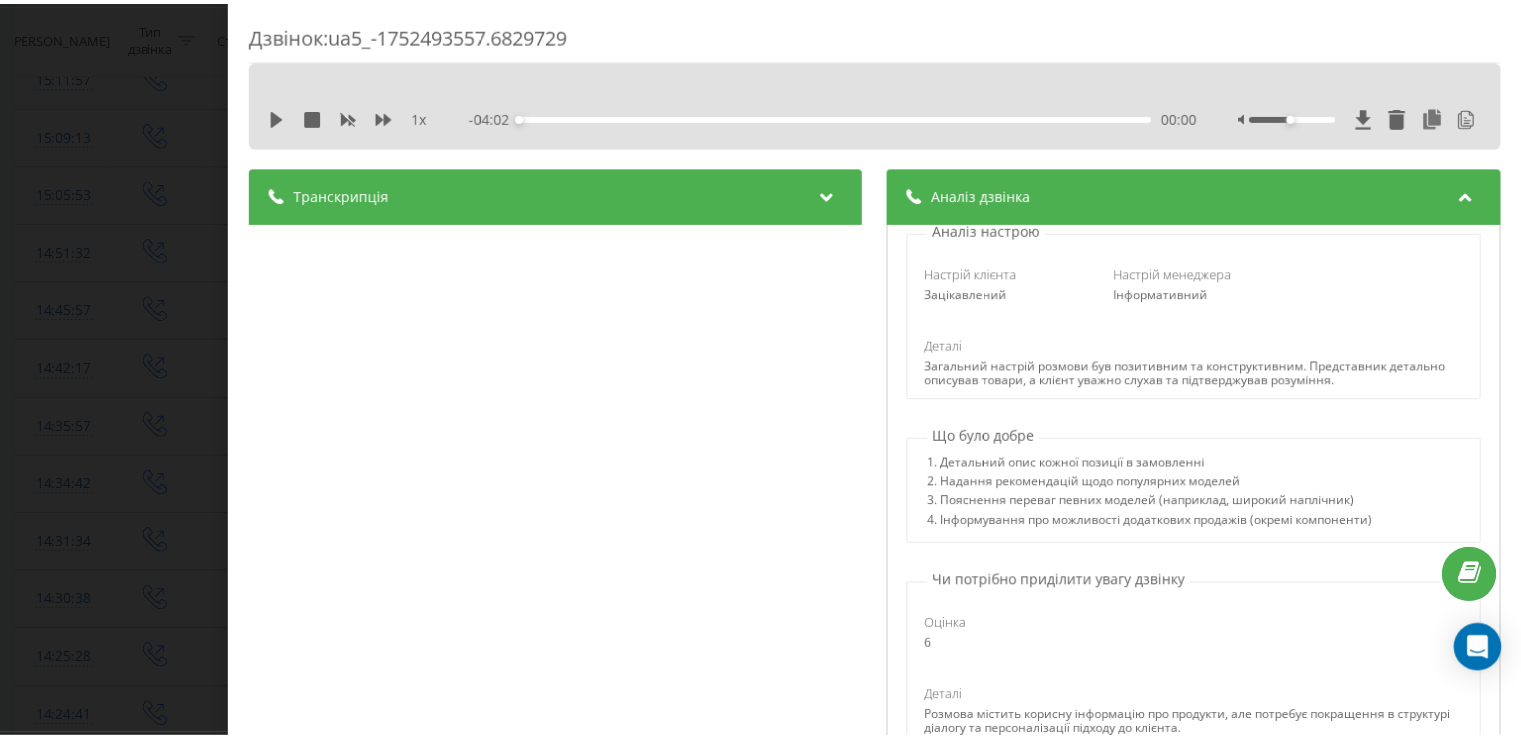 scroll, scrollTop: 600, scrollLeft: 0, axis: vertical 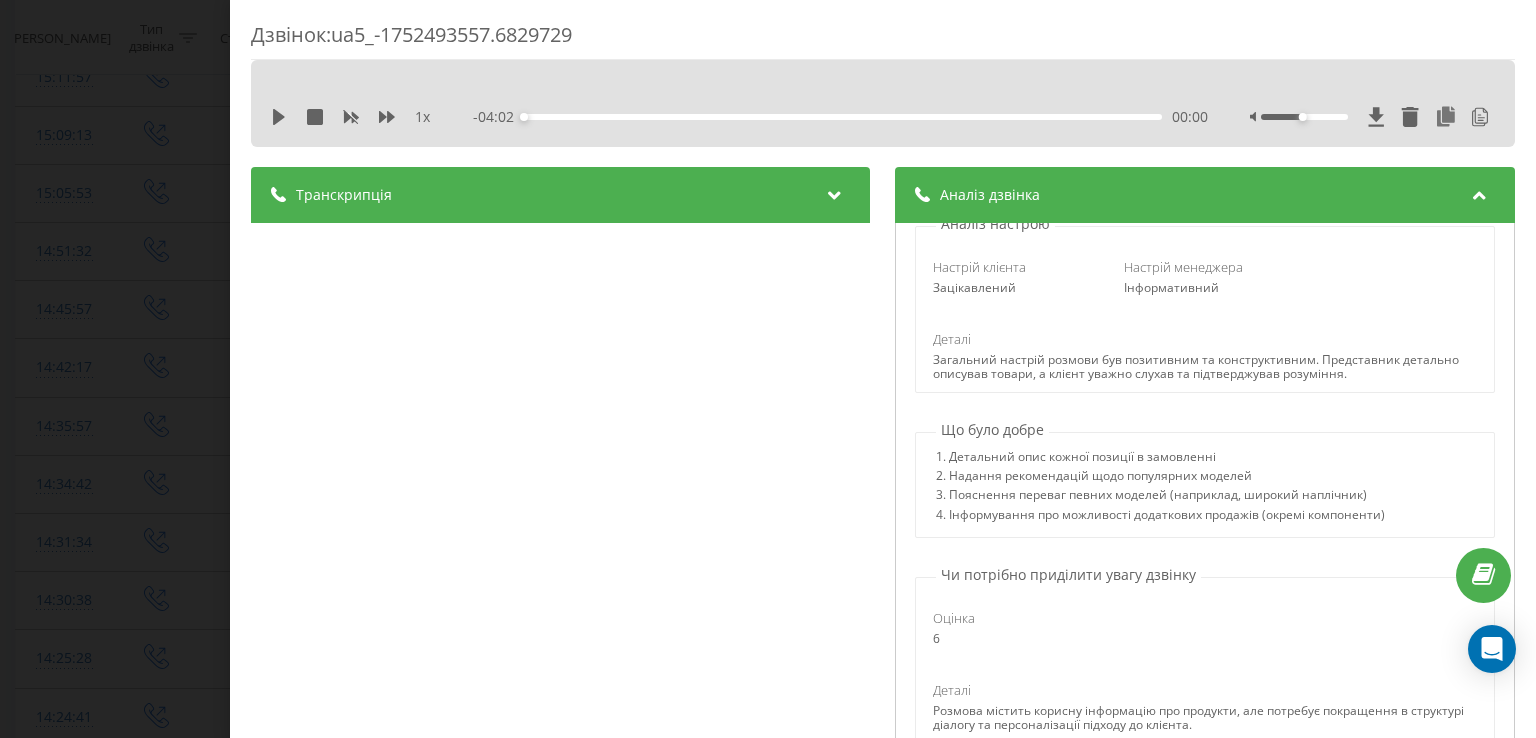 click on "Дзвінок :  ua5_-1752493557.6829729   1 x  - 04:02 00:00   00:00   Транскрипція 00:01 Ну, так. 00:01 Алло? 00:04 Да, Максим. 00:05 Надіслав, я вам рахунок переглянули, так? 00:09 Ага. 00:10 Ну да, там трохи більше позицій, щоб ви могли собі і на магазини інші потім поставити. 00:16 В цілому це самі ходові моделі, там мало 3 точок, 2 точки, ну і комплекти. 00:23 Да. 00:24 Добре. 00:25 Добре, так, дякую. 00:26 Зараз. 00:28 Зараз передбілися ще предметніше. 00:31 Можете зараз відкрити. 00:32 Так, я відкрив. 00:33 Є можливість, так? 00:35 Відкривайте. 00:36 Дивіться, там... 00:38 Угу. 00:38 З першої по п'яту це комплект одноточкового ременя. 00:42 00:43 00:44 AI" at bounding box center (768, 369) 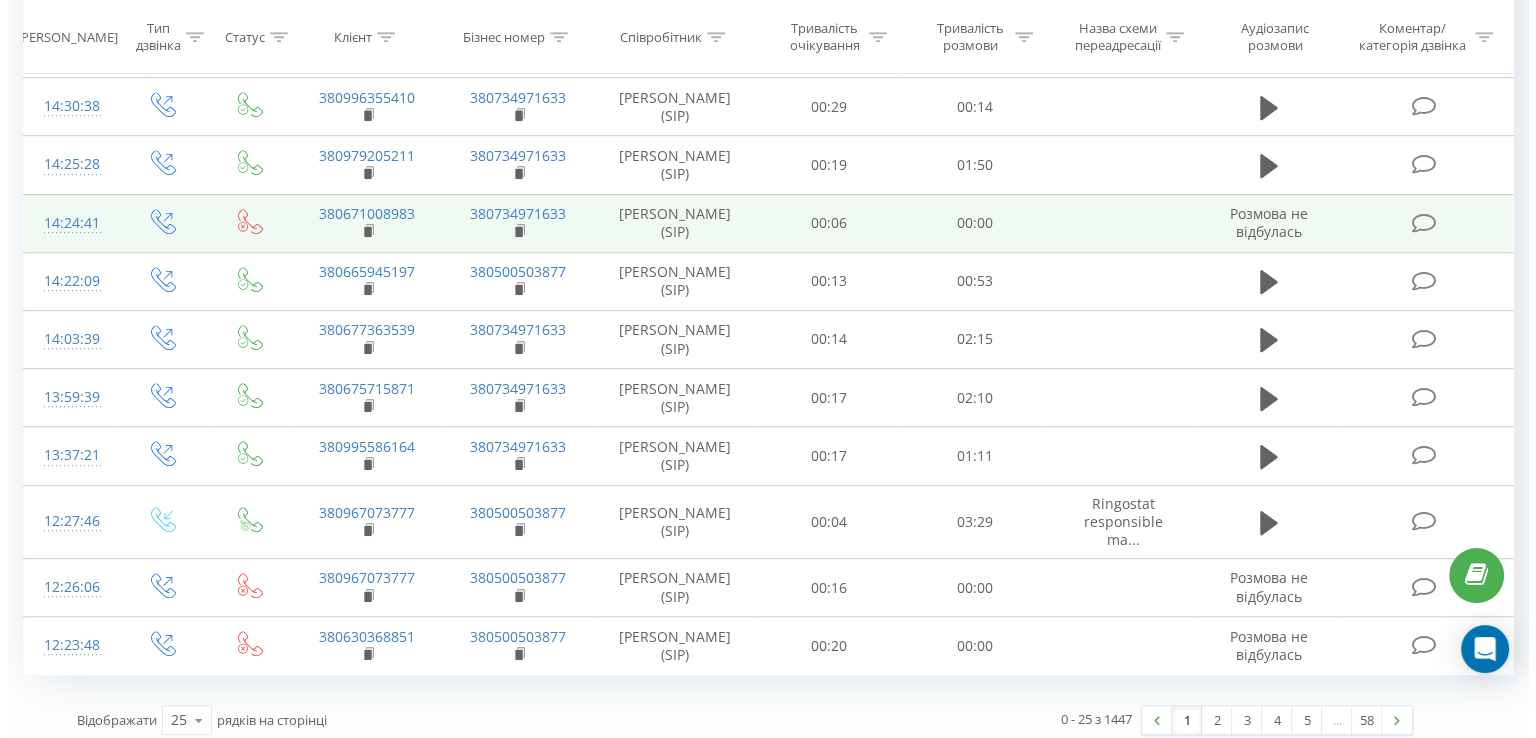 scroll, scrollTop: 1100, scrollLeft: 0, axis: vertical 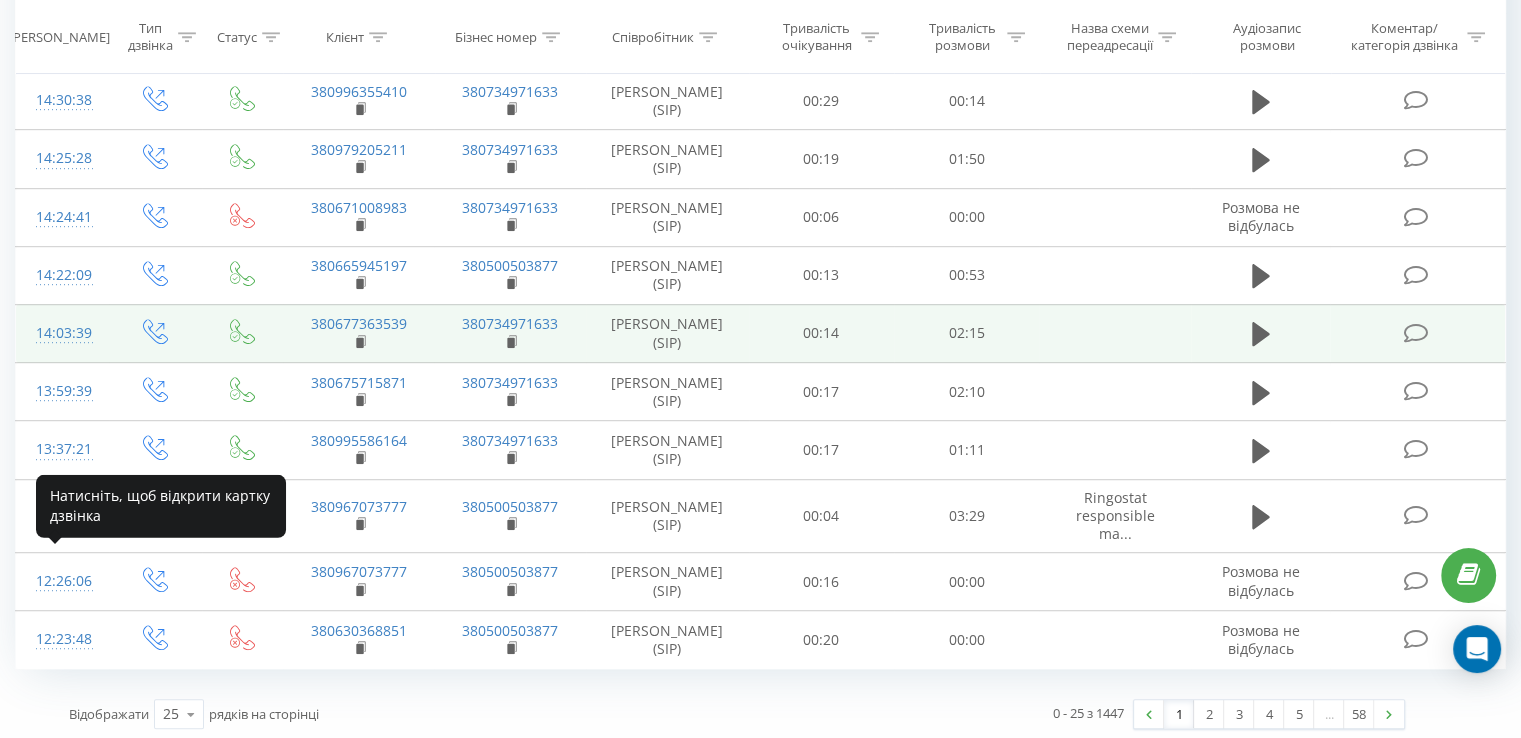 click on "14:03:39" at bounding box center (62, 333) 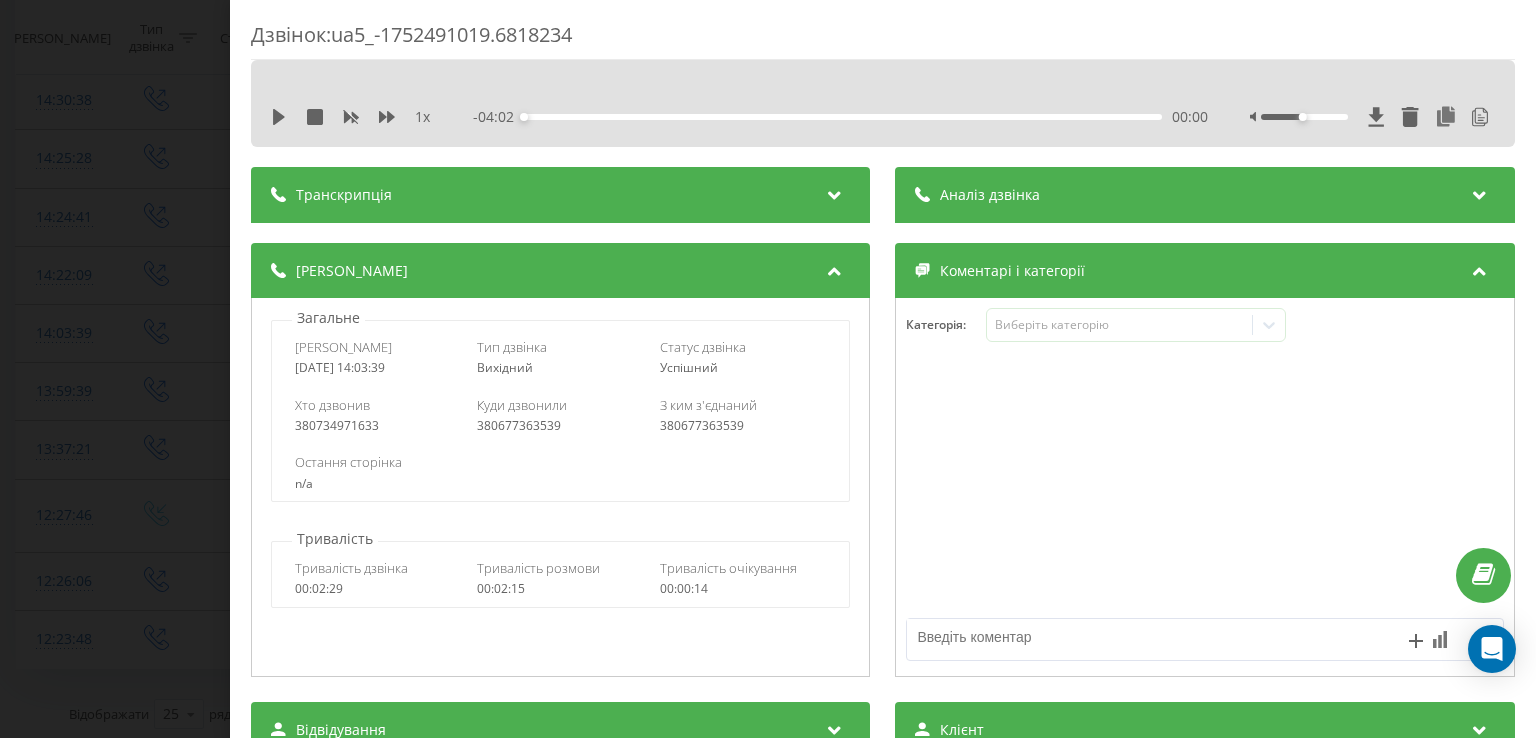 click on "Аналіз дзвінка" at bounding box center [1205, 195] 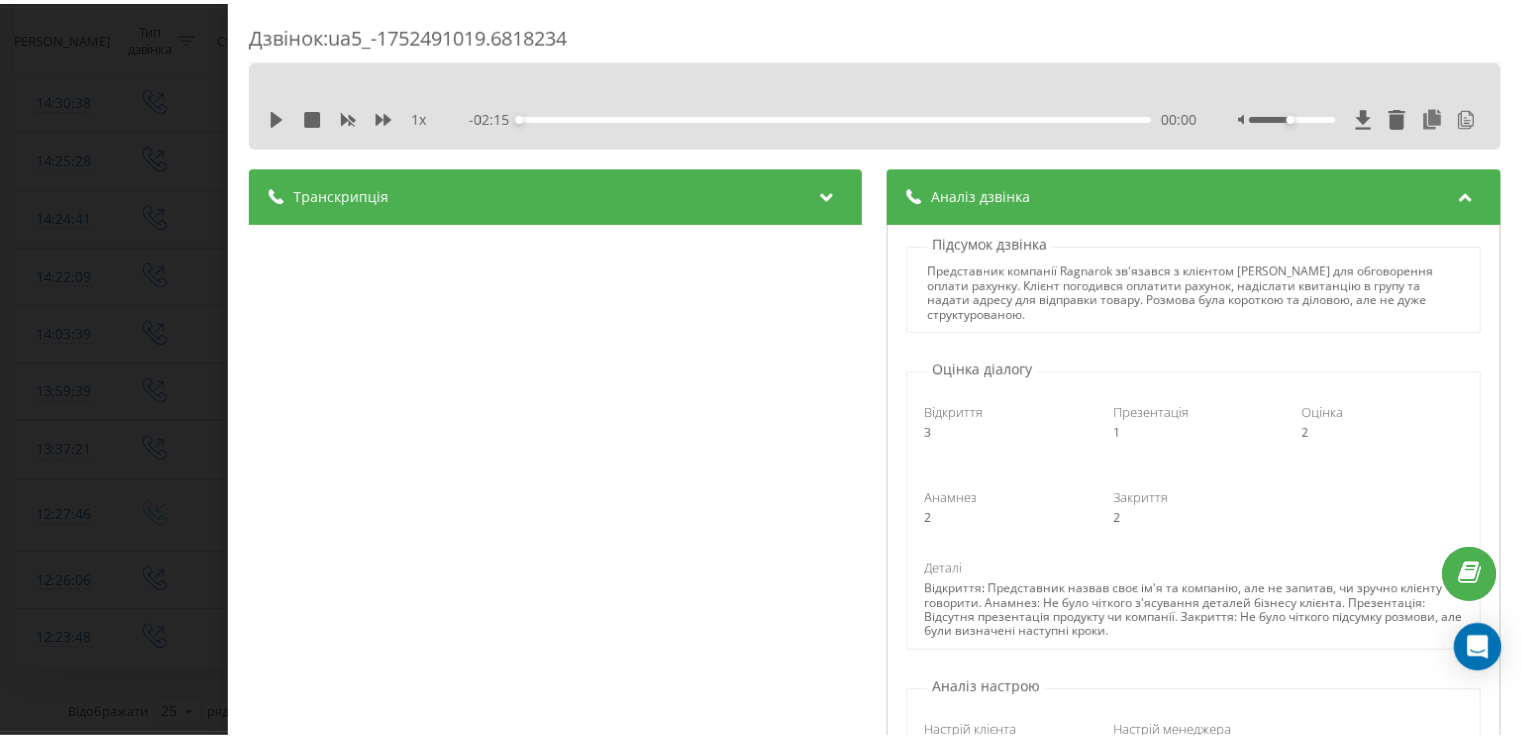 scroll, scrollTop: 200, scrollLeft: 0, axis: vertical 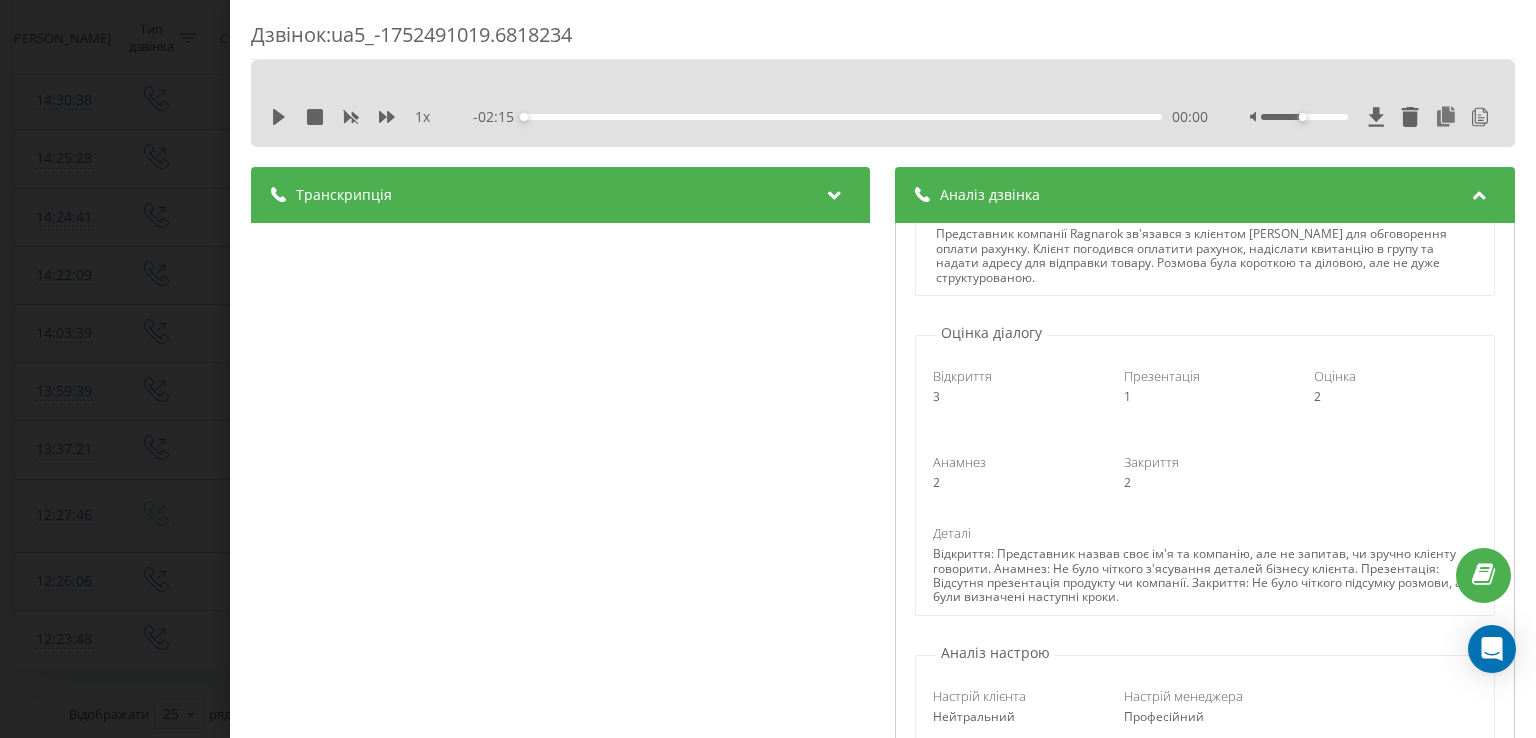 click on "Дзвінок :  ua5_-1752491019.6818234   1 x  - 02:15 00:00   00:00   Транскрипція 00:01 Алло? 00:03 Алло, доброго дня. 00:03 Це Анатолій. 00:04 Алло? 00:04 Телефоную з компанії Ragnarok. 00:05 Так. 00:06 Так, Анатолію. 00:07 Я сяду зараз на комп'ютер, бо я тільки вчора приїхала. 00:09 За кордоном були, так? 00:11 Я вже сьогодні... 00:13 Так, нас оце все врімя не було, того така була важкий зв'язок, бо в мене там взагалі зв'язку майже не було. 00:18 У Viber створена група. 00:20 Так, чекайте. 00:22 Зараз я відкрию, чи дізнався, чи не дізнався. 00:26 Так, чи ми не в телеграмі? 00:28 Чи ми в цьому списувалися з вами? 00:32 А зараз-зараз Файка заходить. 00:35" at bounding box center [768, 369] 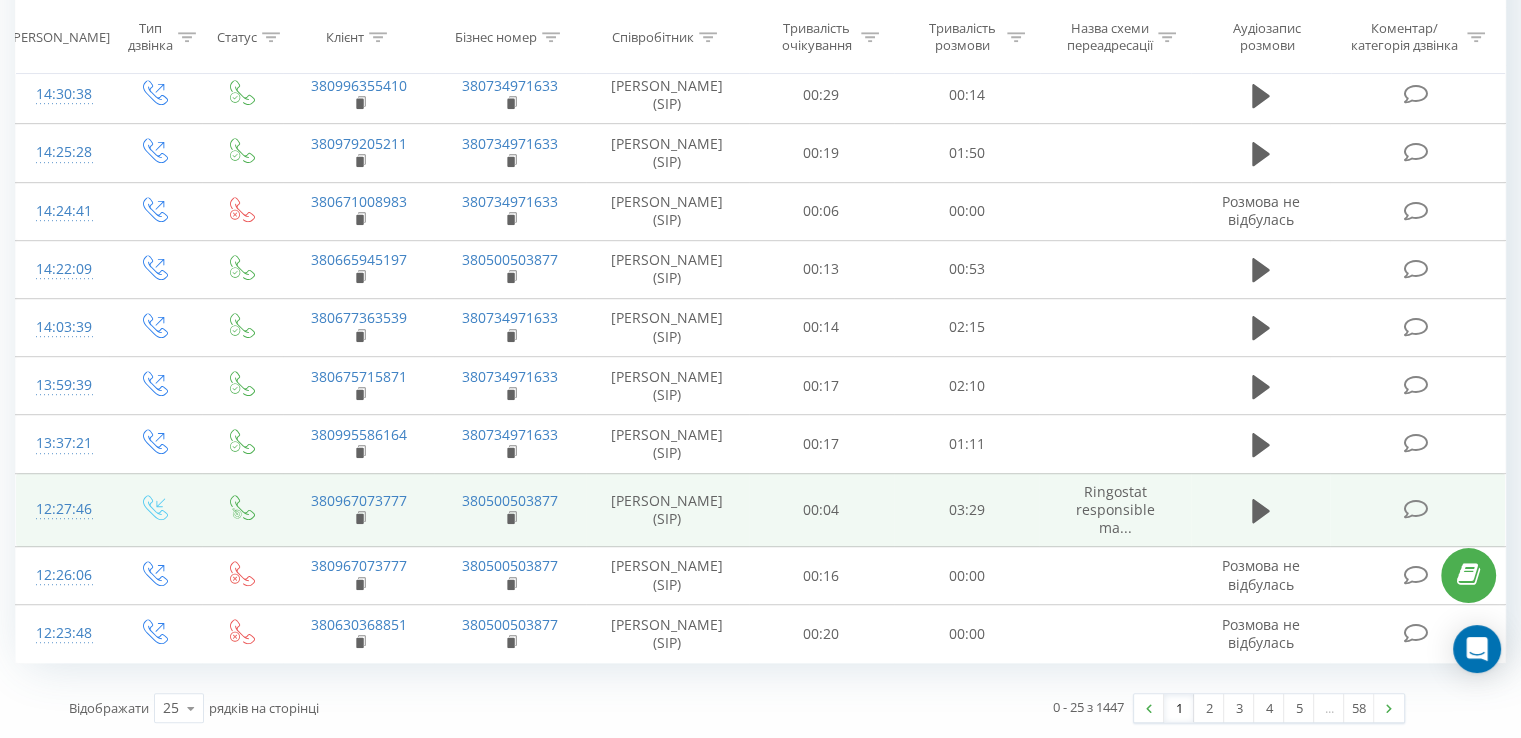 scroll, scrollTop: 1378, scrollLeft: 0, axis: vertical 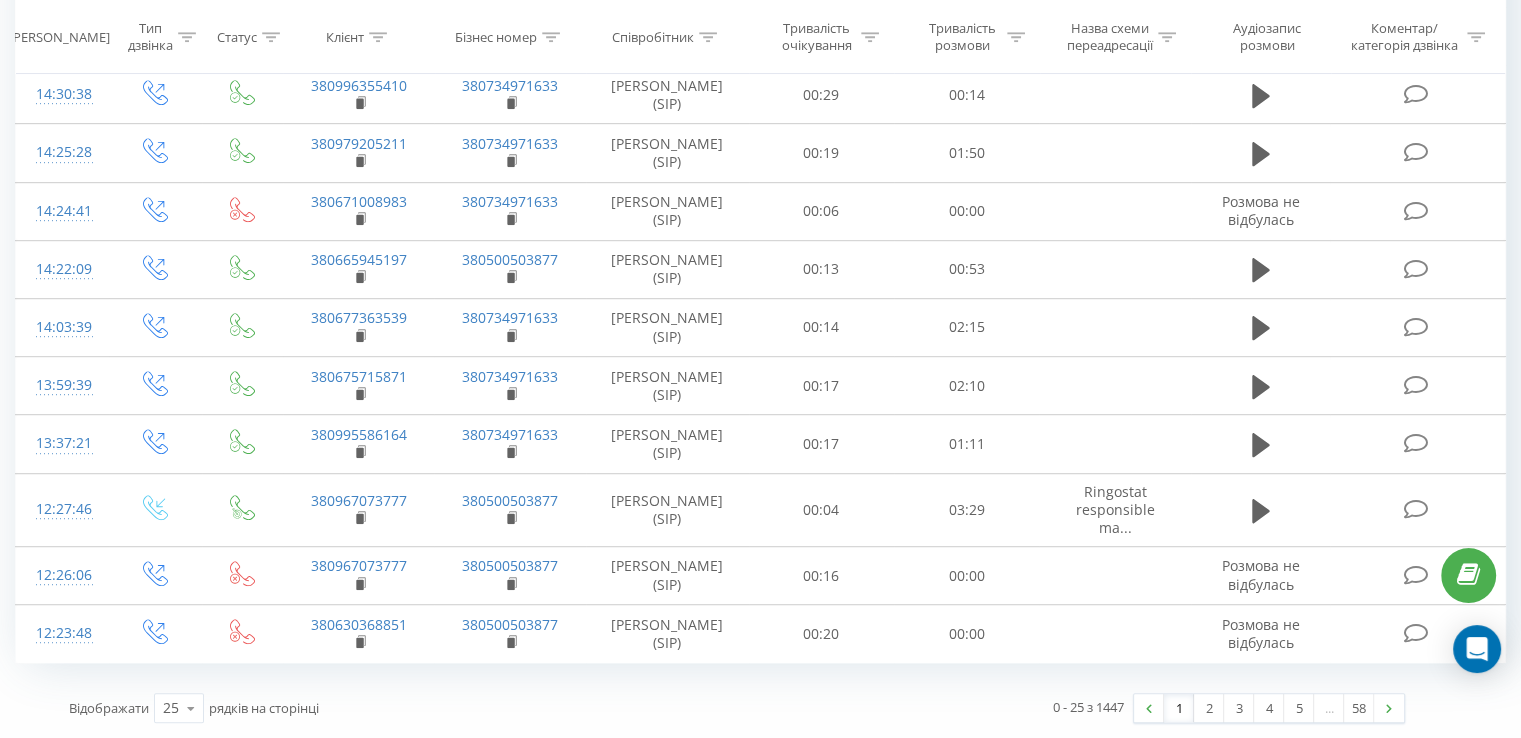 click on "1" at bounding box center [1179, 708] 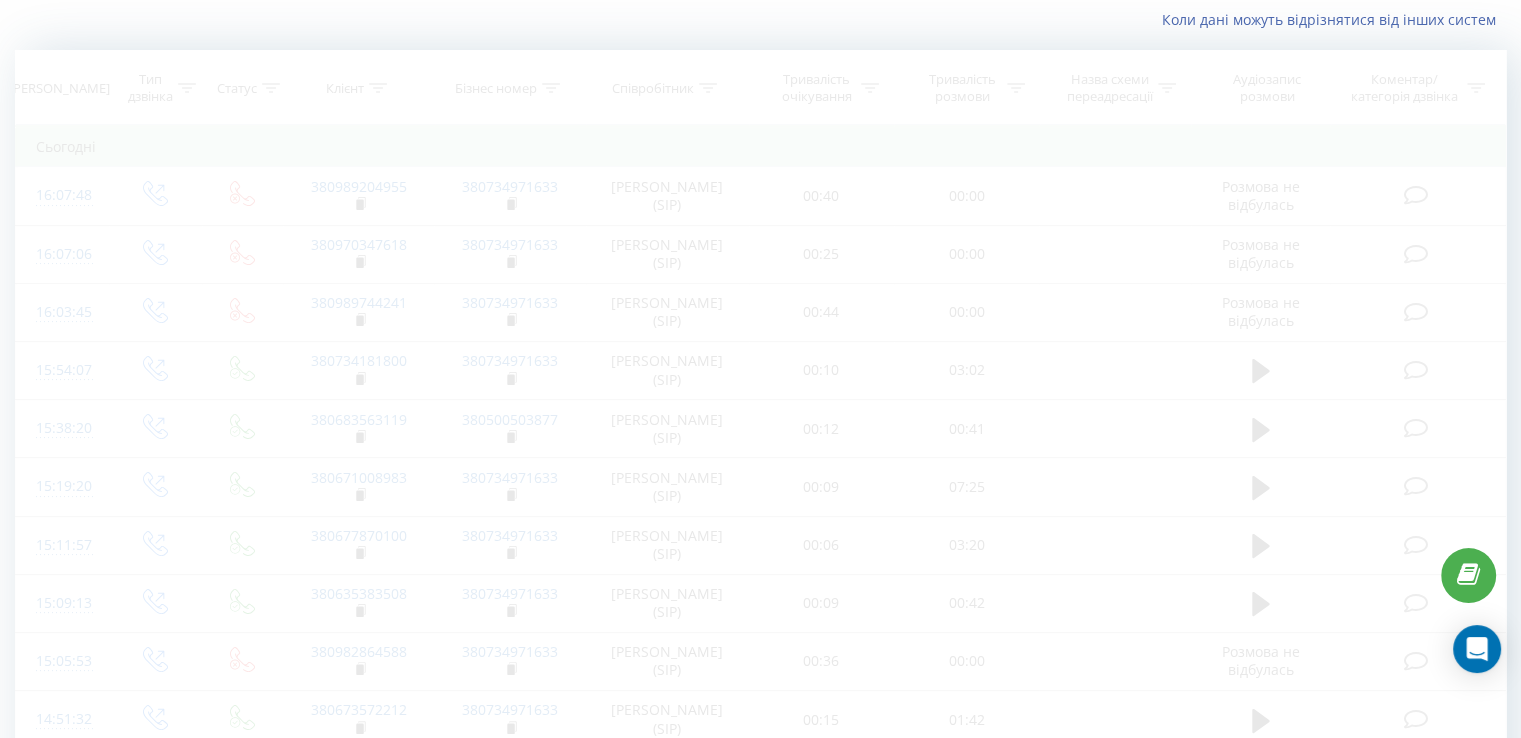 scroll, scrollTop: 132, scrollLeft: 0, axis: vertical 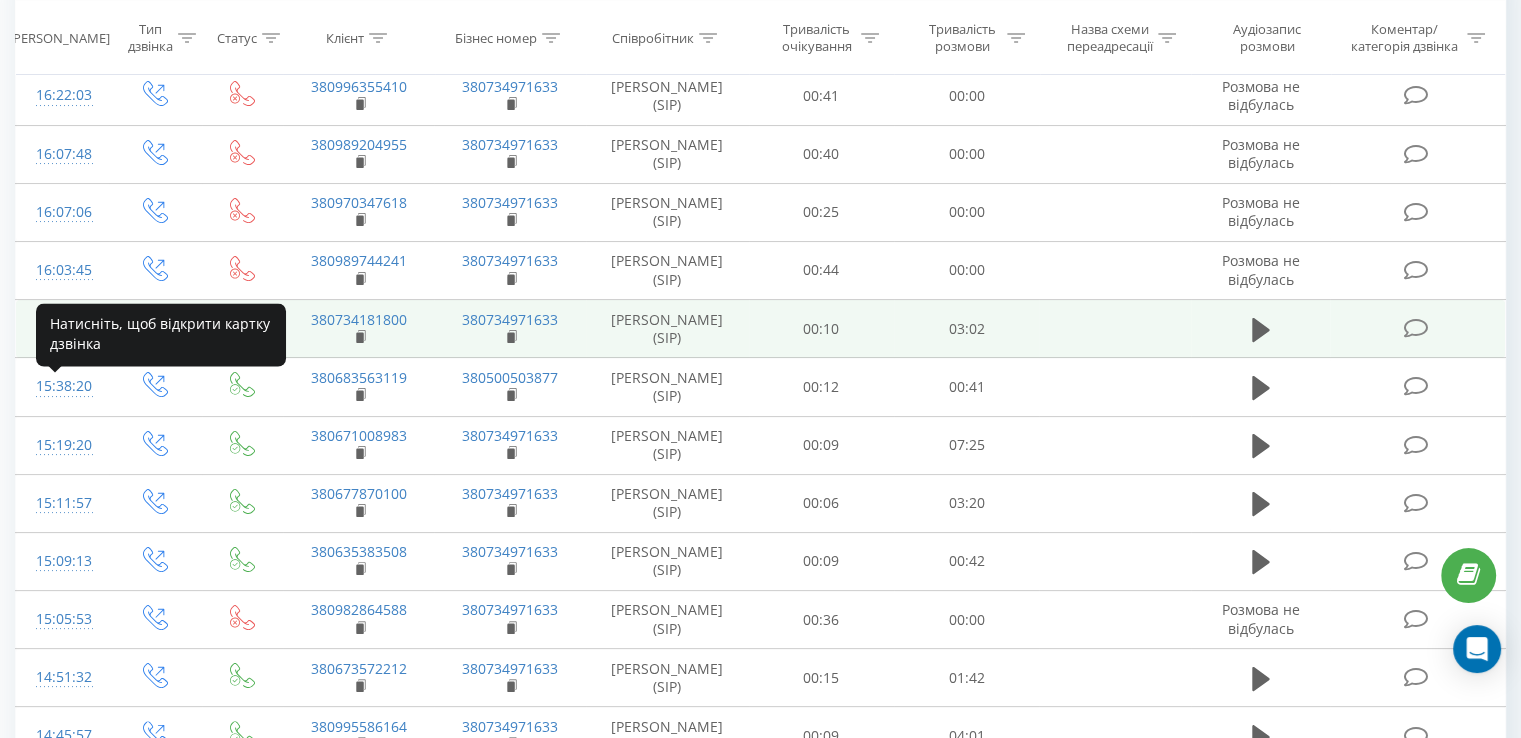 click on "15:54:07" at bounding box center [62, 328] 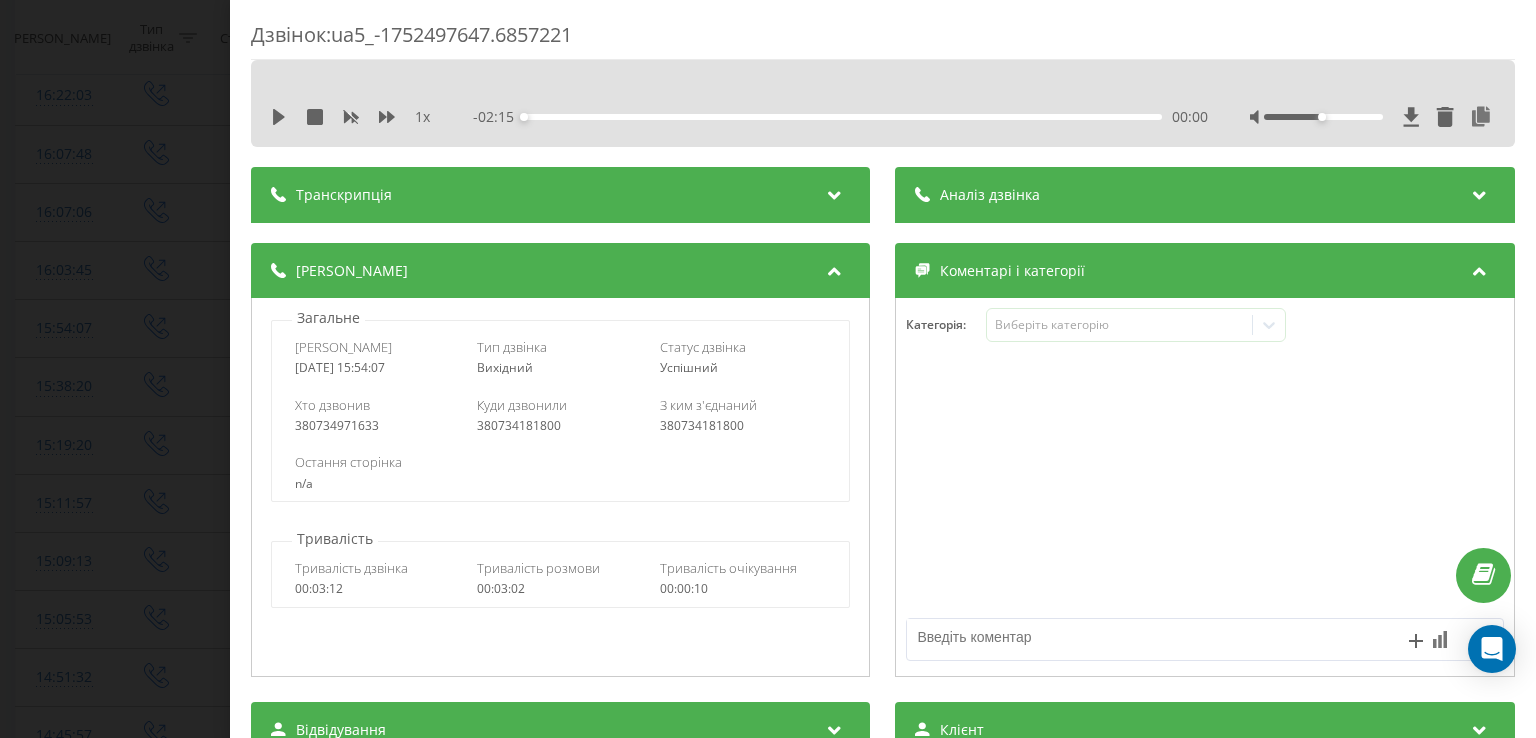 click on "Аналіз дзвінка" at bounding box center (991, 195) 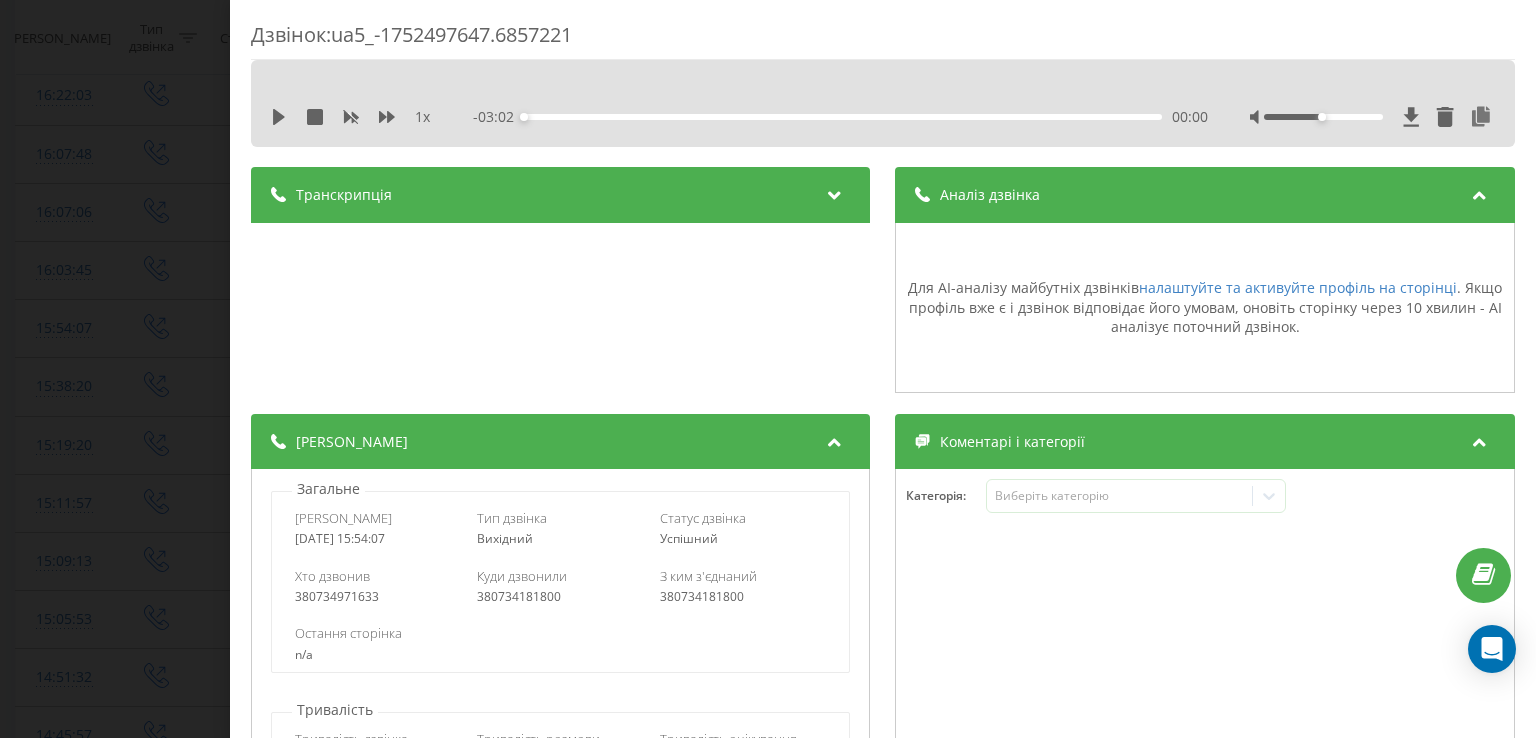 click on "Дзвінок :  ua5_-1752497647.6857221   1 x  - 03:02 00:00   00:00   Транскрипція Для AI-аналізу майбутніх дзвінків  налаштуйте та активуйте профіль на сторінці . Якщо профіль вже є і дзвінок відповідає його умовам, оновіть сторінку через 10 хвилин - AI аналізує поточний дзвінок. Аналіз дзвінка Для AI-аналізу майбутніх дзвінків  налаштуйте та активуйте профіль на сторінці . Якщо профіль вже є і дзвінок відповідає його умовам, оновіть сторінку через 10 хвилин - AI аналізує поточний дзвінок. Деталі дзвінка Загальне Дата дзвінка 2025-07-14 15:54:07 Тип дзвінка Вихідний Статус дзвінка Успішний 380734971633" at bounding box center [768, 369] 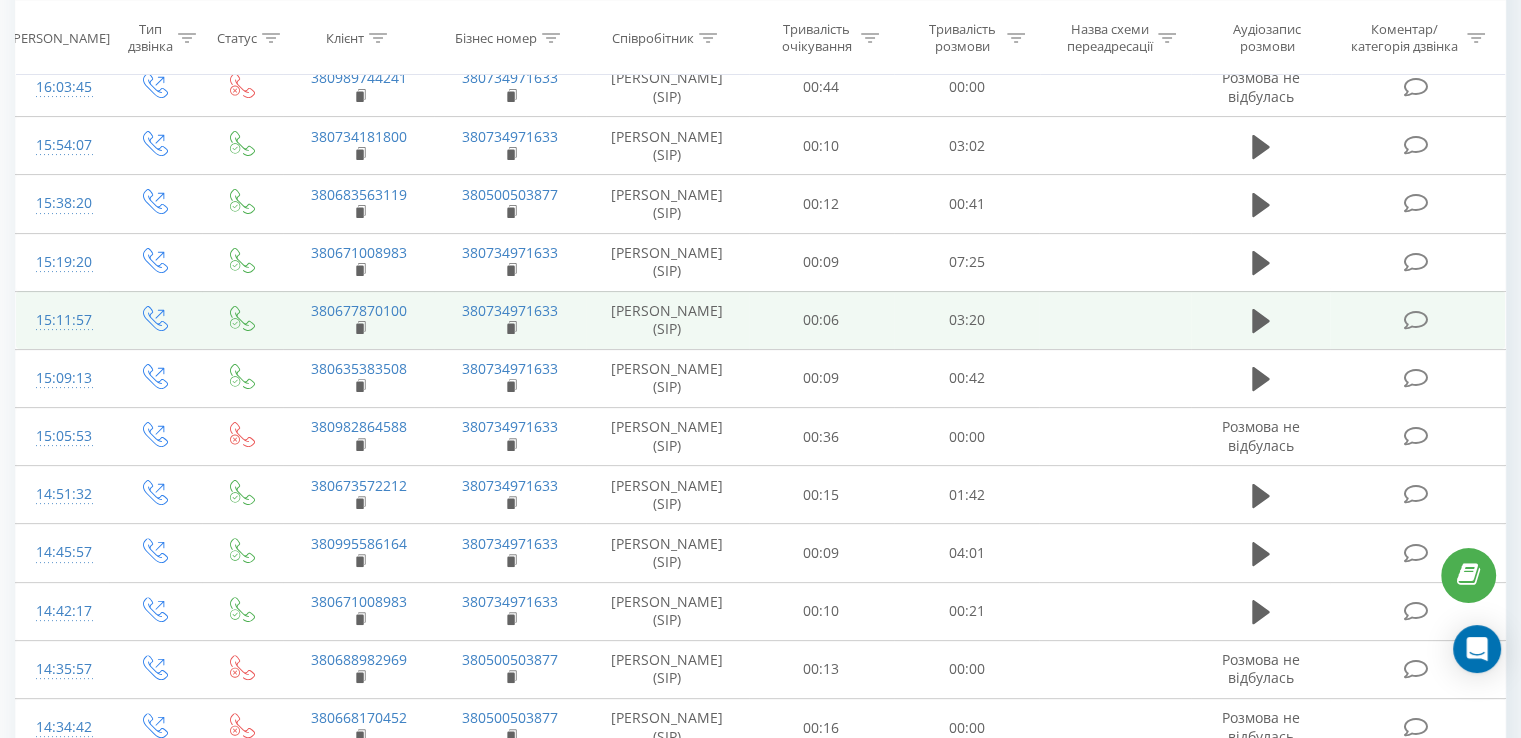 scroll, scrollTop: 532, scrollLeft: 0, axis: vertical 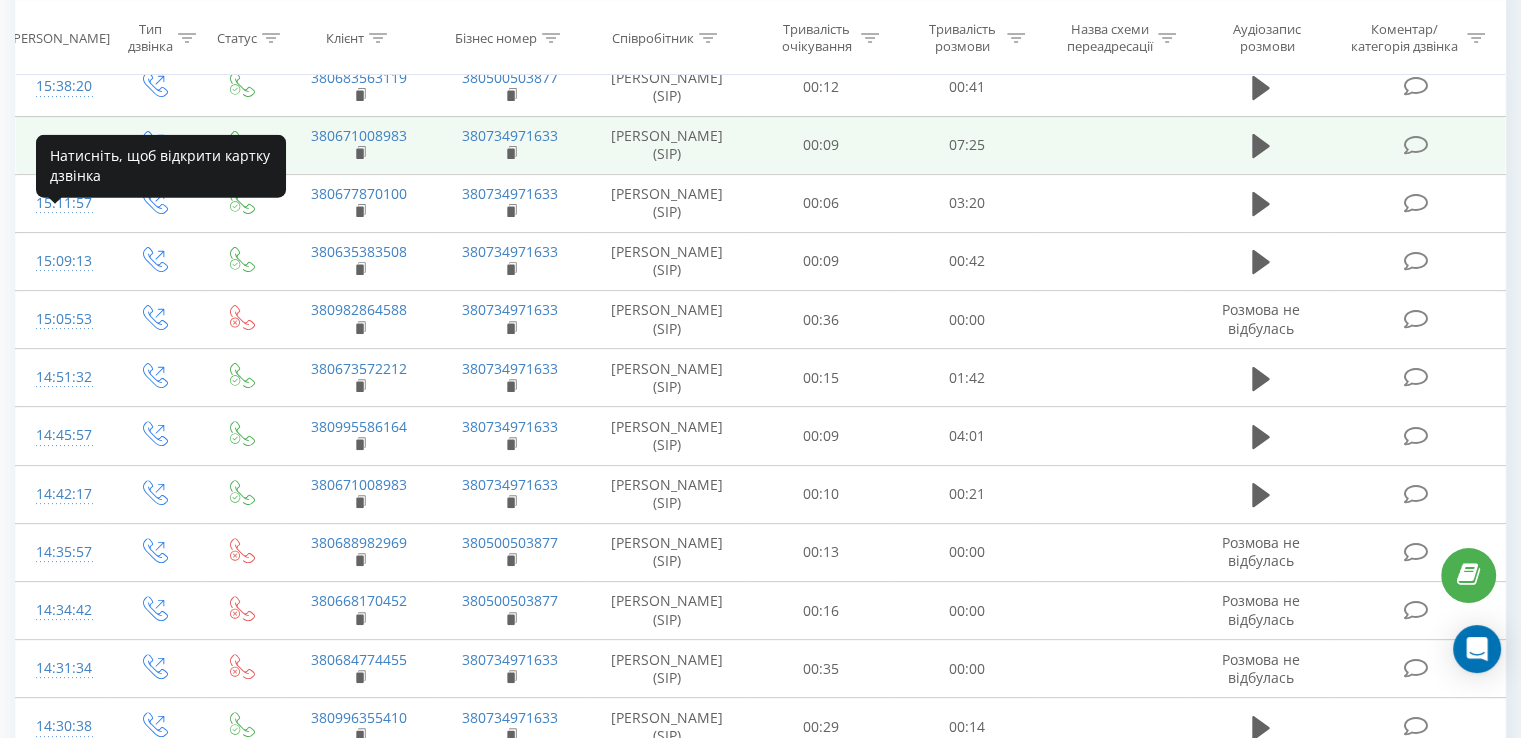 click on "15:19:20" at bounding box center (62, 145) 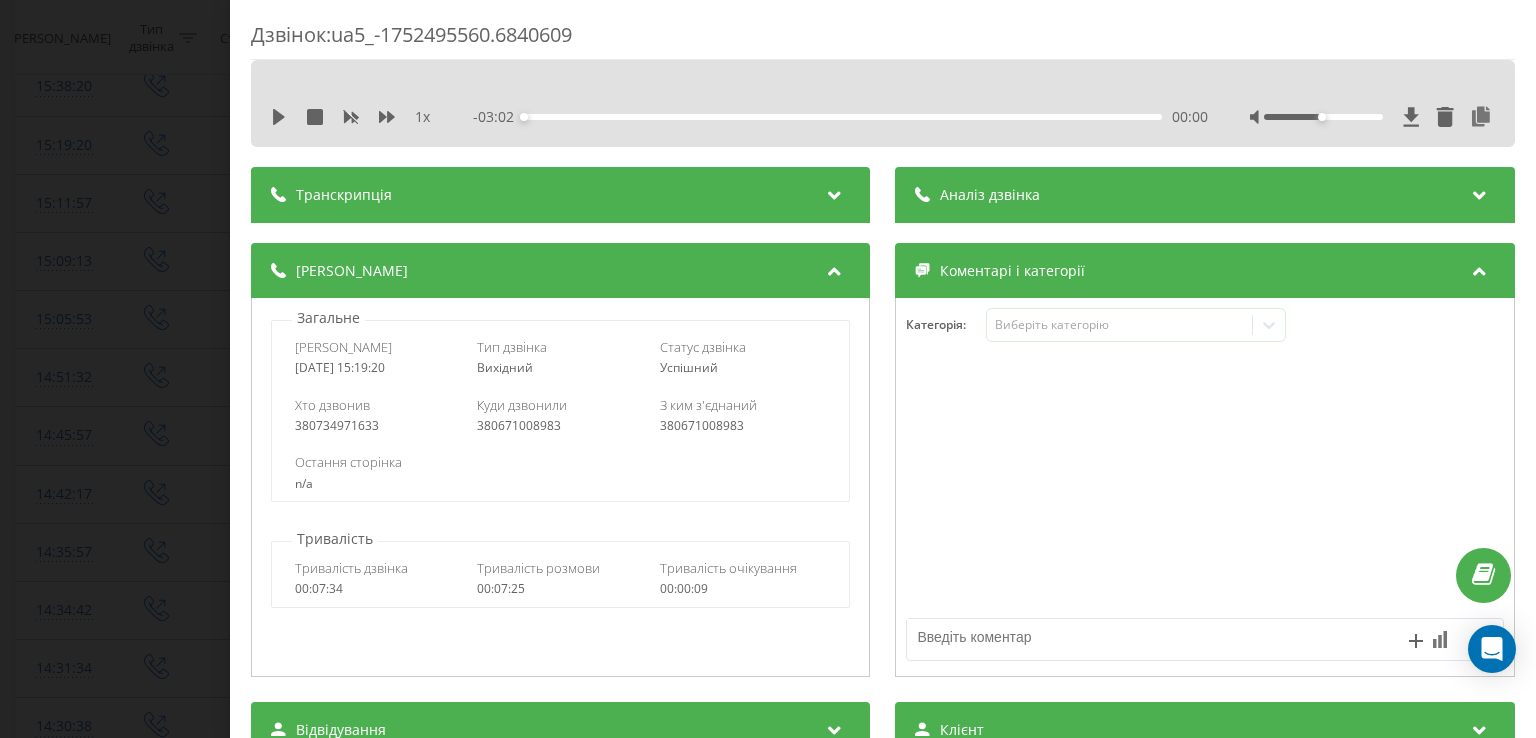 click on "Аналіз дзвінка" at bounding box center [991, 195] 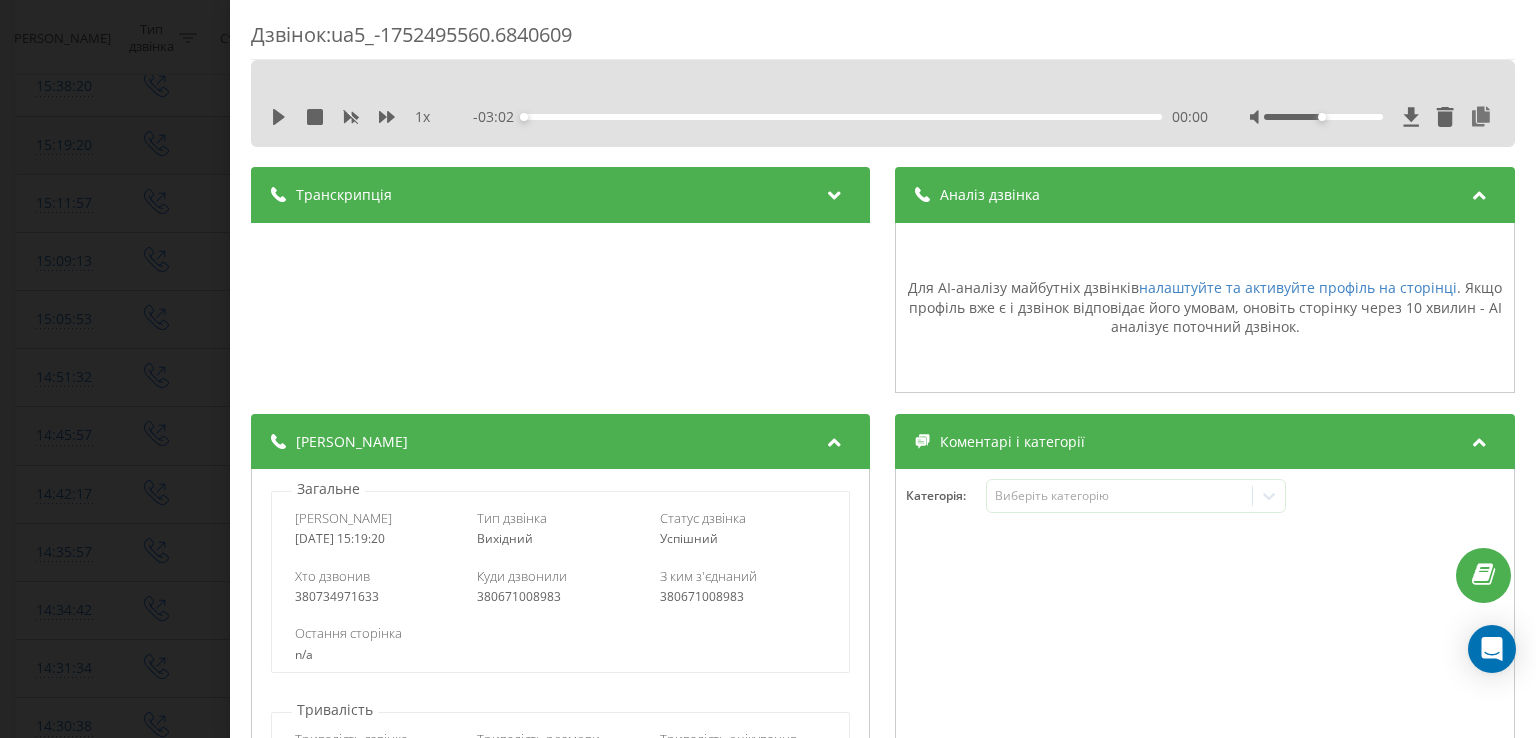 click on "Дзвінок :  ua5_-1752495560.6840609   1 x  - 03:02 00:00   00:00   Транскрипція Для AI-аналізу майбутніх дзвінків  налаштуйте та активуйте профіль на сторінці . Якщо профіль вже є і дзвінок відповідає його умовам, оновіть сторінку через 10 хвилин - AI аналізує поточний дзвінок. Аналіз дзвінка Для AI-аналізу майбутніх дзвінків  налаштуйте та активуйте профіль на сторінці . Якщо профіль вже є і дзвінок відповідає його умовам, оновіть сторінку через 10 хвилин - AI аналізує поточний дзвінок. Деталі дзвінка Загальне Дата дзвінка 2025-07-14 15:19:20 Тип дзвінка Вихідний Статус дзвінка Успішний 380734971633" at bounding box center [768, 369] 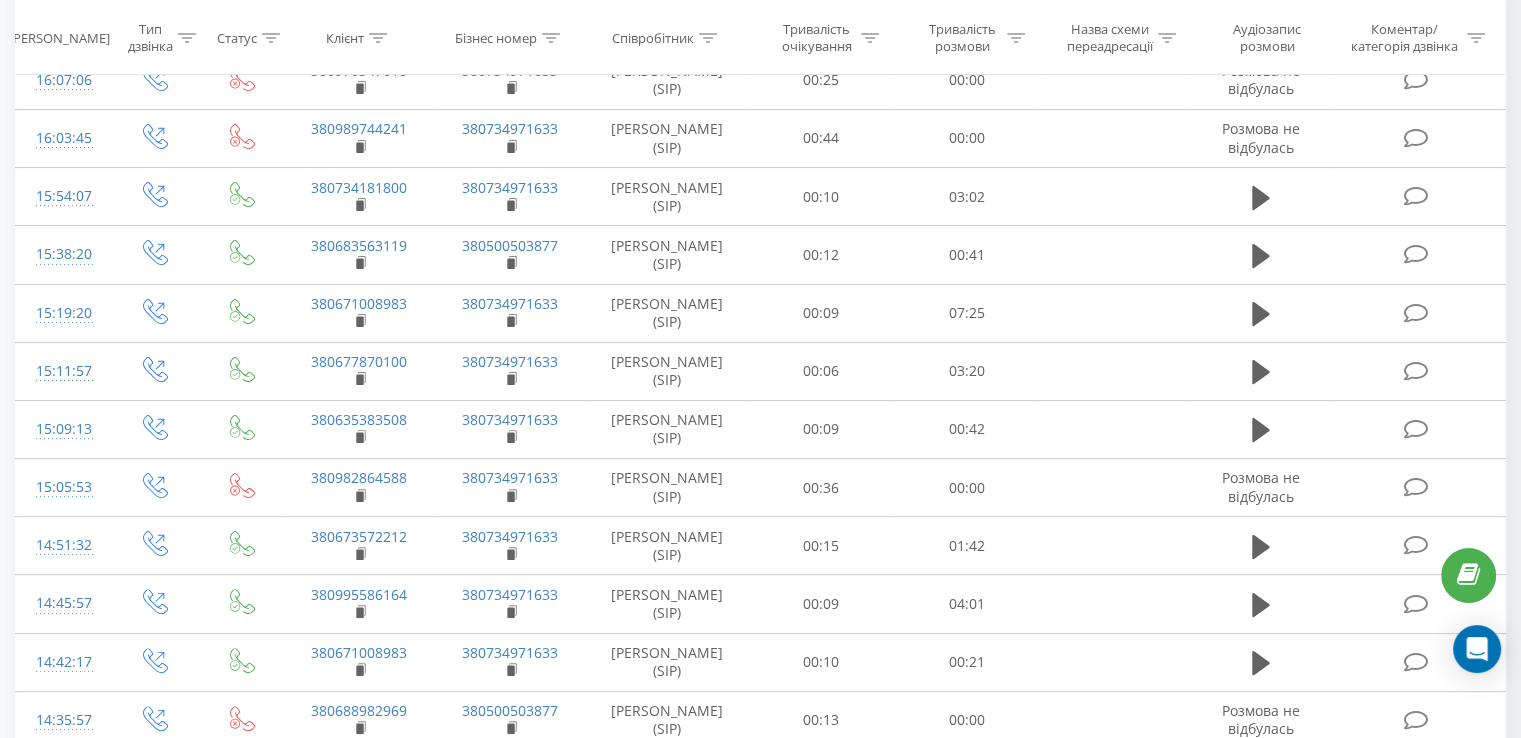 scroll, scrollTop: 232, scrollLeft: 0, axis: vertical 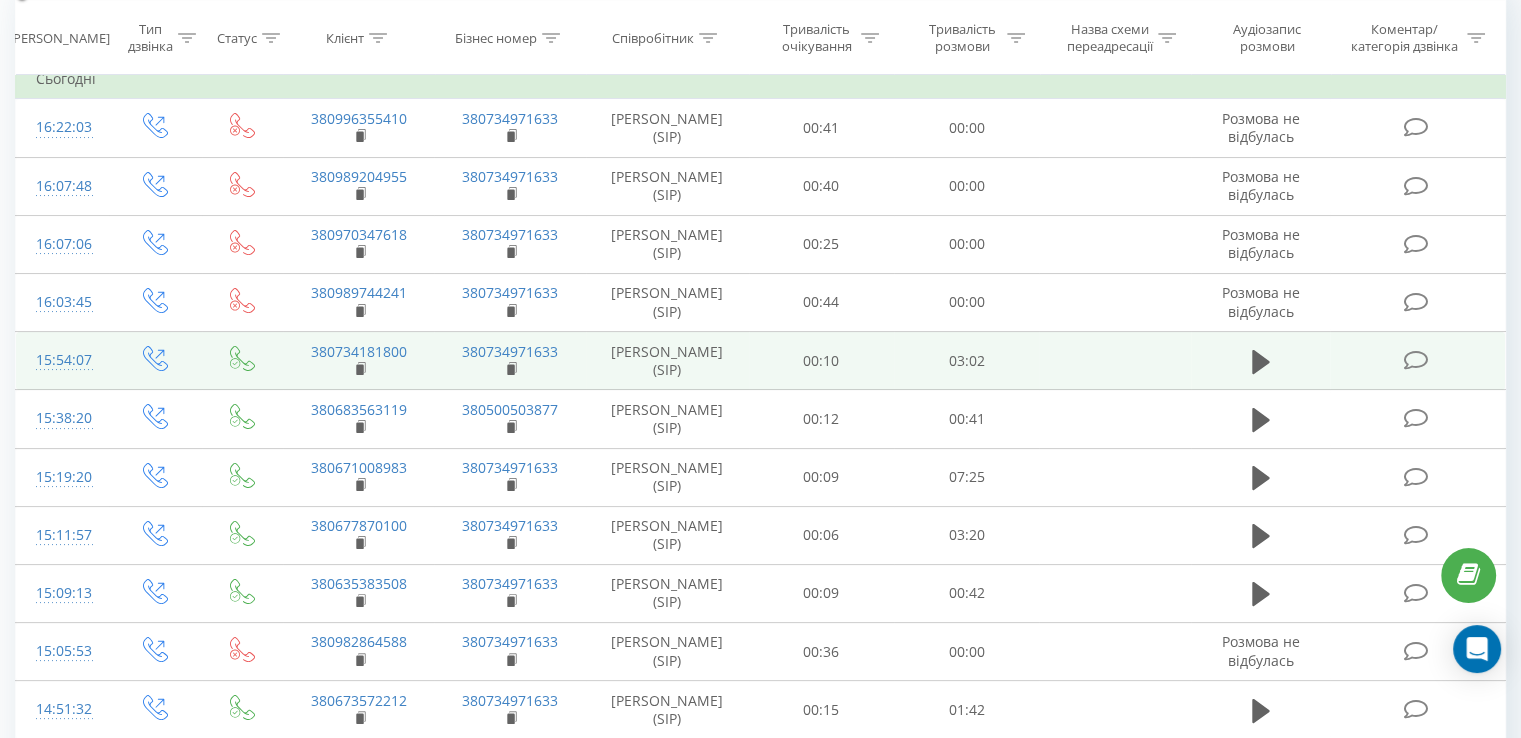 click on "15:54:07" at bounding box center [62, 360] 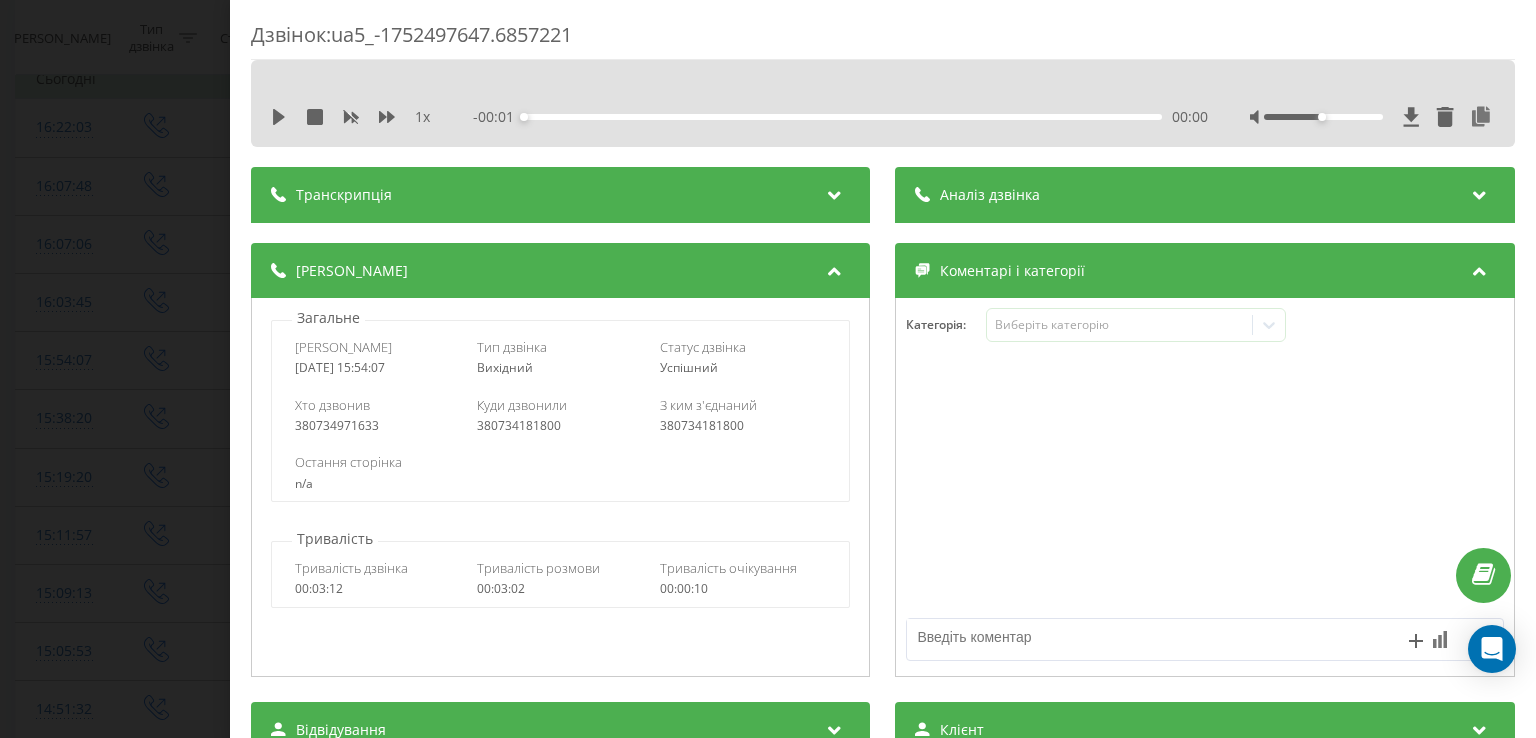 click on "Аналіз дзвінка" at bounding box center [1205, 195] 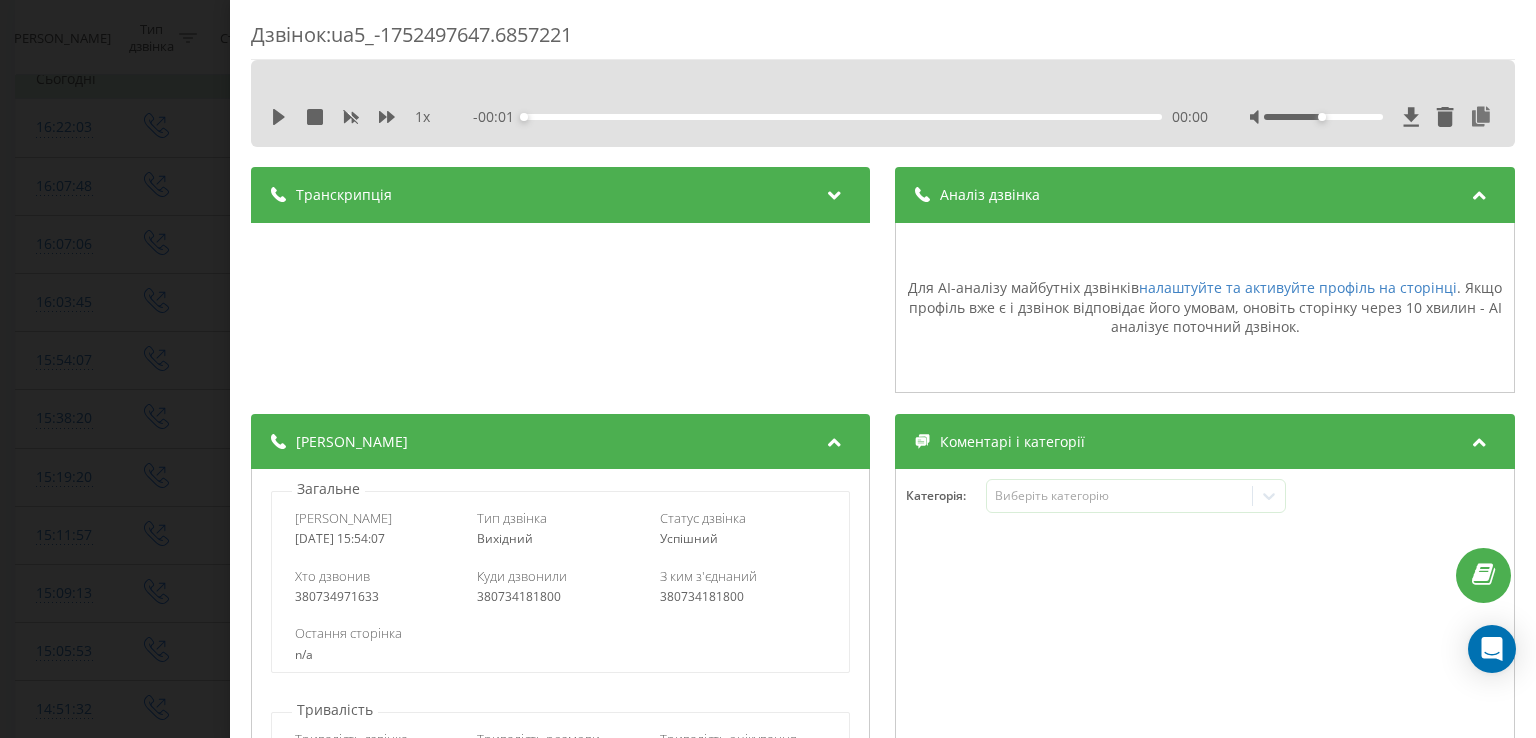 click on "Аналіз дзвінка" at bounding box center (991, 195) 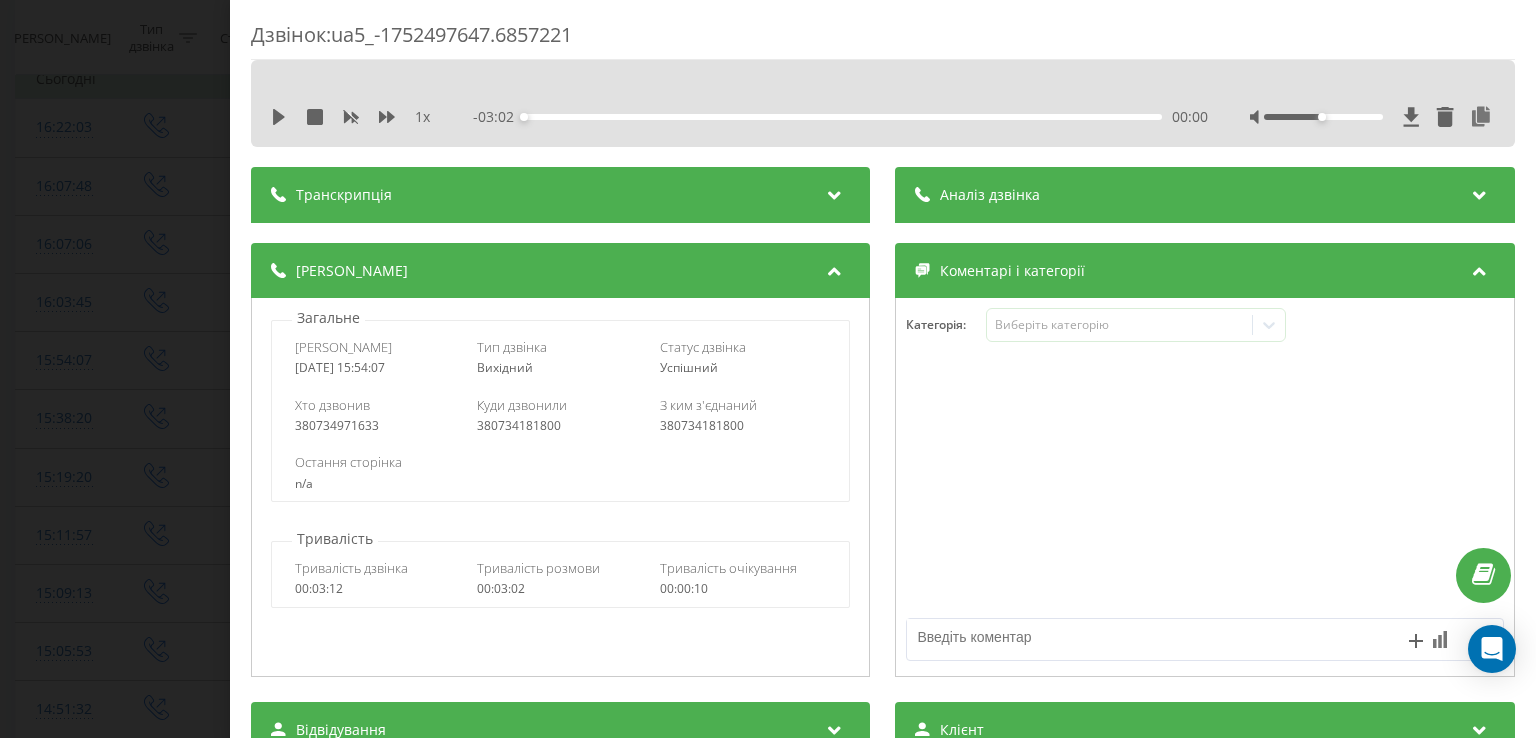 click on "Дзвінок :  ua5_-1752497647.6857221   1 x  - 03:02 00:00   00:00   Транскрипція Для AI-аналізу майбутніх дзвінків  налаштуйте та активуйте профіль на сторінці . Якщо профіль вже є і дзвінок відповідає його умовам, оновіть сторінку через 10 хвилин - AI аналізує поточний дзвінок. Аналіз дзвінка Для AI-аналізу майбутніх дзвінків  налаштуйте та активуйте профіль на сторінці . Якщо профіль вже є і дзвінок відповідає його умовам, оновіть сторінку через 10 хвилин - AI аналізує поточний дзвінок. Деталі дзвінка Загальне Дата дзвінка 2025-07-14 15:54:07 Тип дзвінка Вихідний Статус дзвінка Успішний 380734971633" at bounding box center [768, 369] 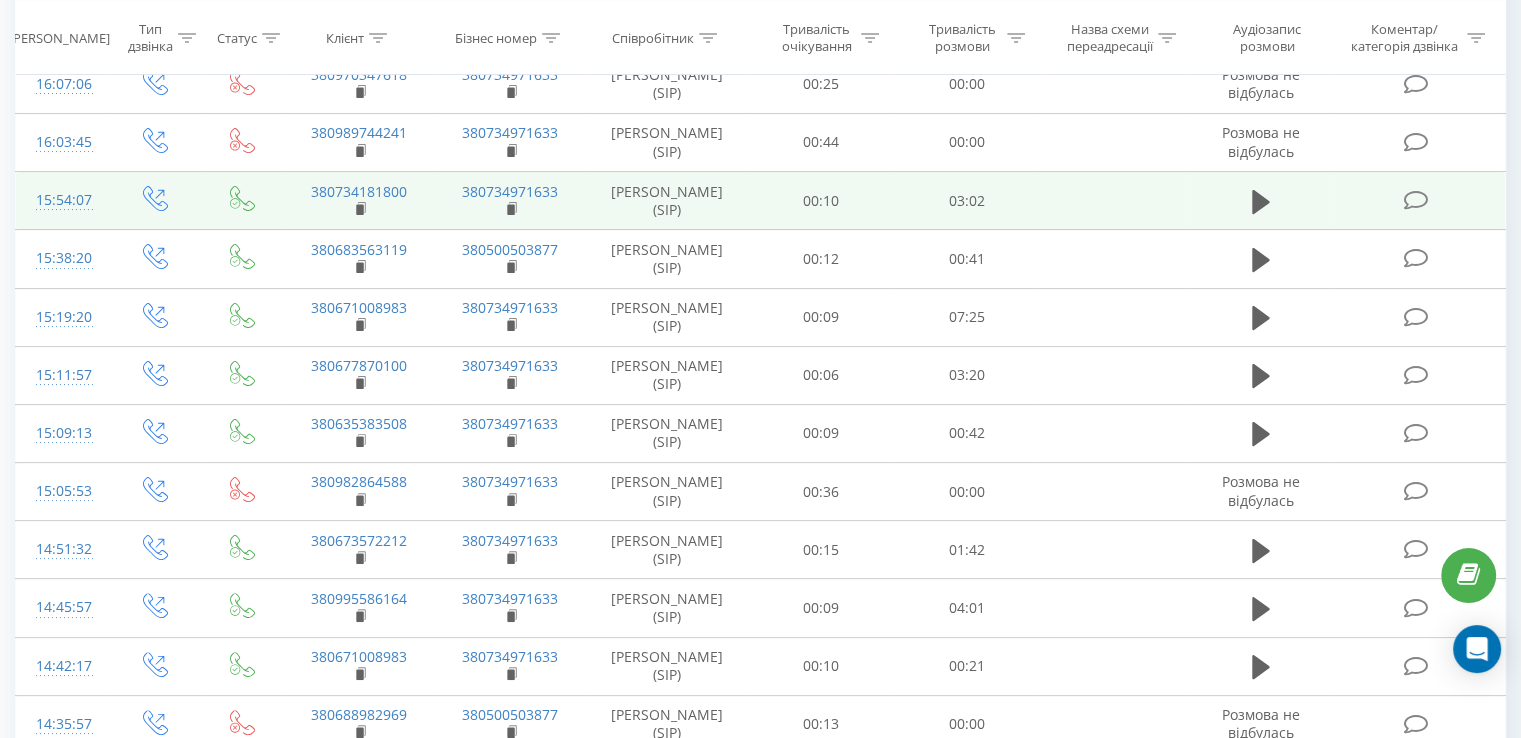 scroll, scrollTop: 400, scrollLeft: 0, axis: vertical 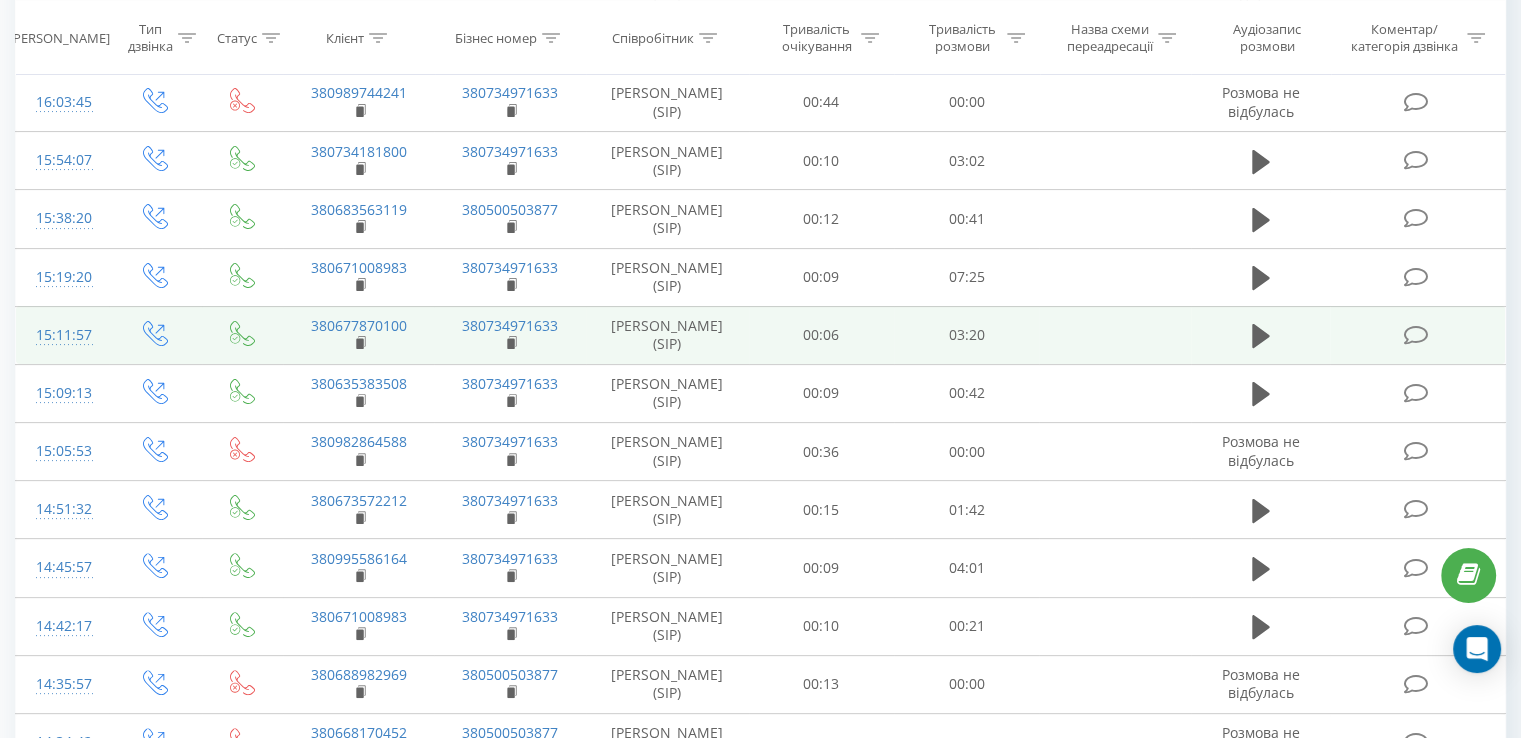 click on "15:11:57" at bounding box center (62, 335) 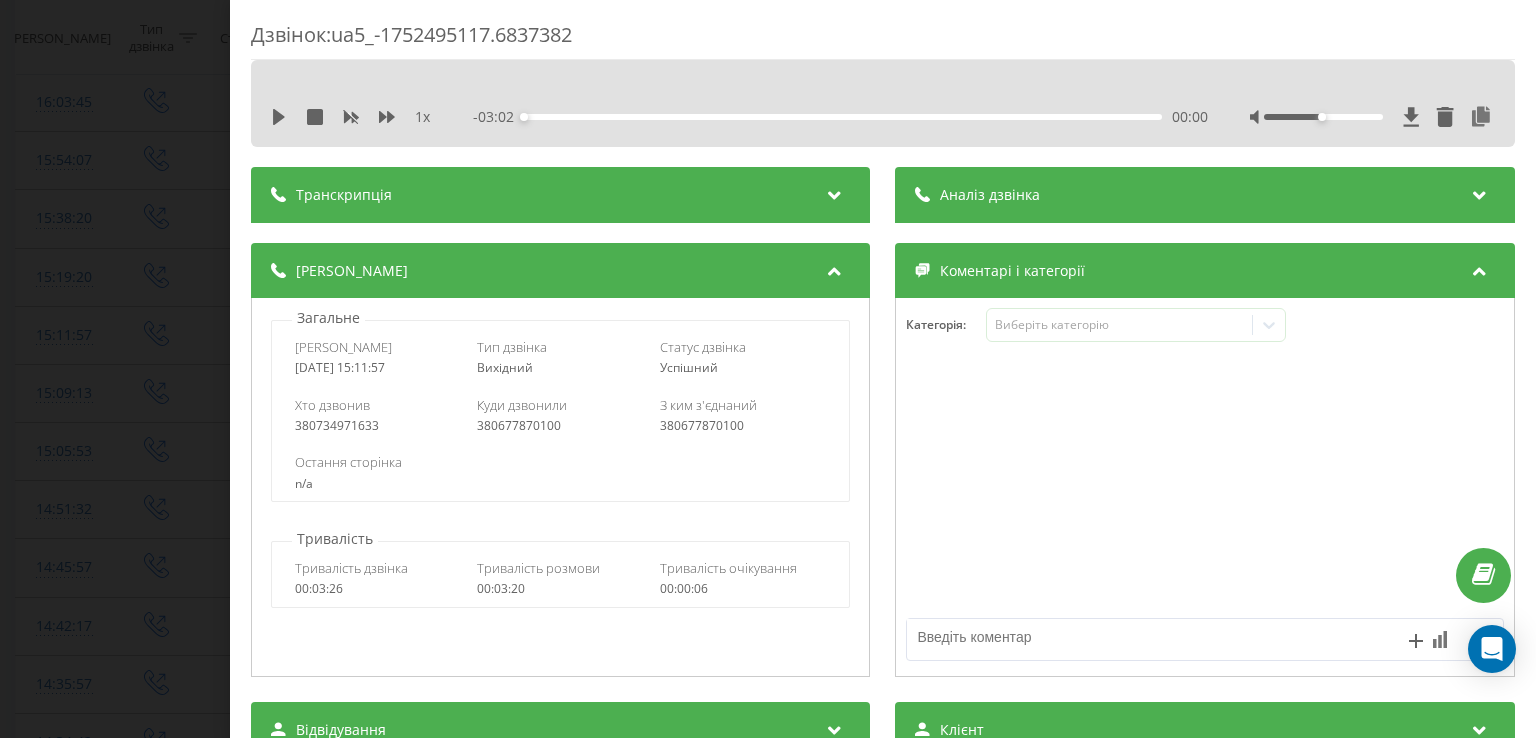 click on "Аналіз дзвінка" at bounding box center [991, 195] 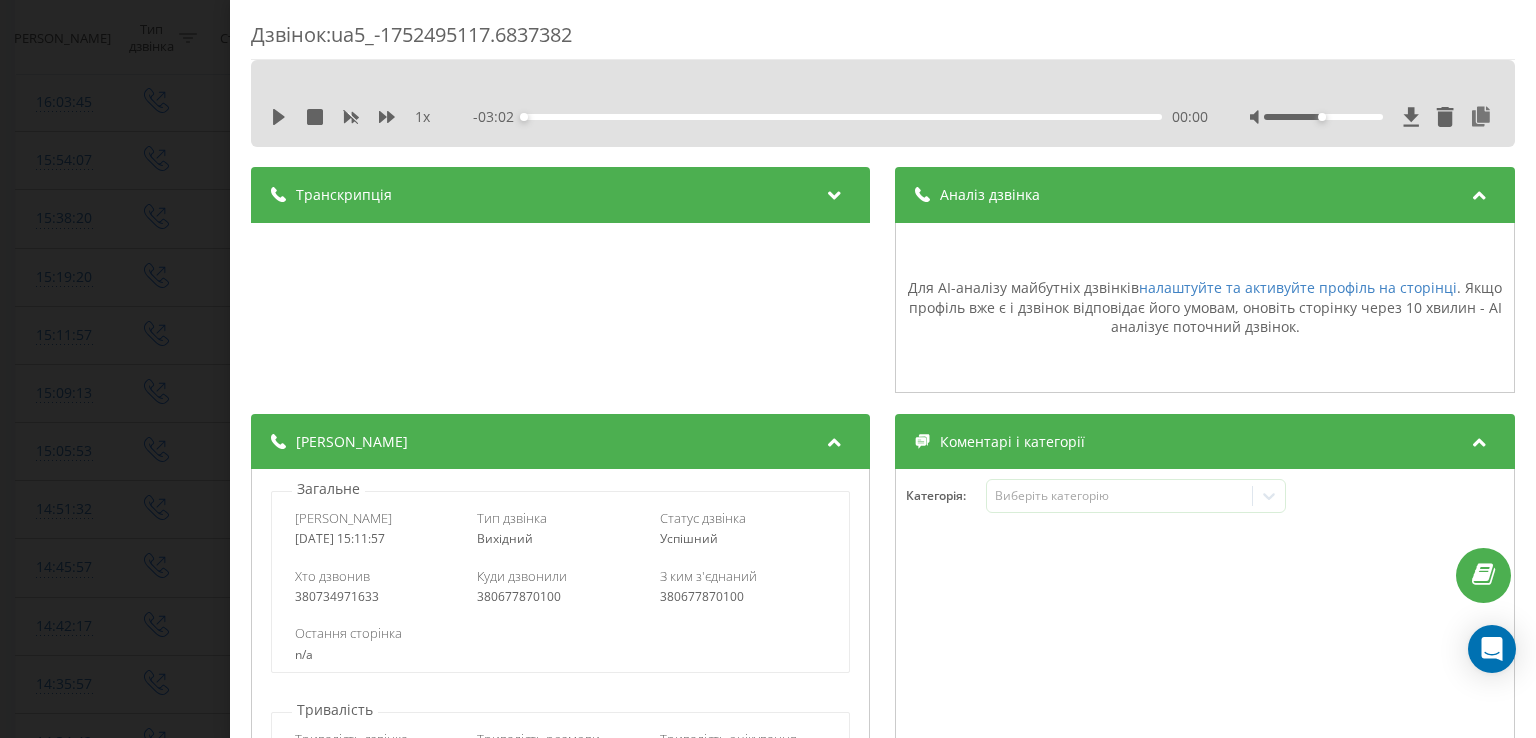 click on "Дзвінок :  ua5_-1752495117.6837382   1 x  - 03:02 00:00   00:00   Транскрипція Для AI-аналізу майбутніх дзвінків  налаштуйте та активуйте профіль на сторінці . Якщо профіль вже є і дзвінок відповідає його умовам, оновіть сторінку через 10 хвилин - AI аналізує поточний дзвінок. Аналіз дзвінка Для AI-аналізу майбутніх дзвінків  налаштуйте та активуйте профіль на сторінці . Якщо профіль вже є і дзвінок відповідає його умовам, оновіть сторінку через 10 хвилин - AI аналізує поточний дзвінок. Деталі дзвінка Загальне Дата дзвінка 2025-07-14 15:11:57 Тип дзвінка Вихідний Статус дзвінка Успішний 380734971633" at bounding box center (768, 369) 